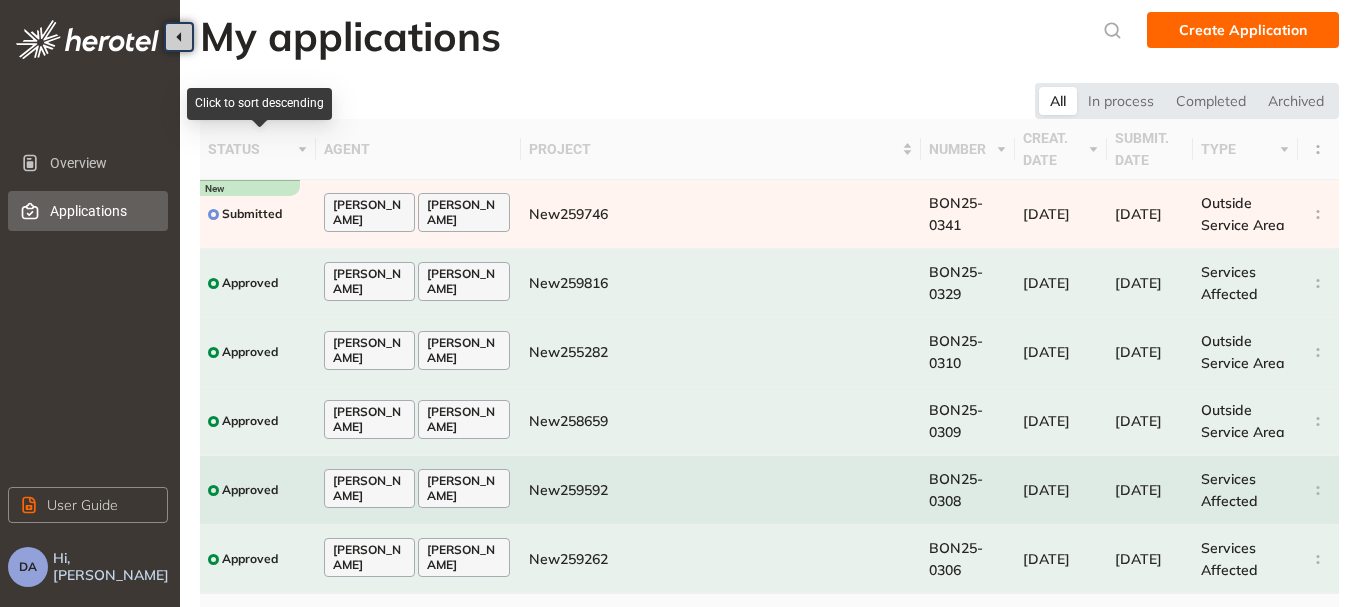 scroll, scrollTop: 0, scrollLeft: 0, axis: both 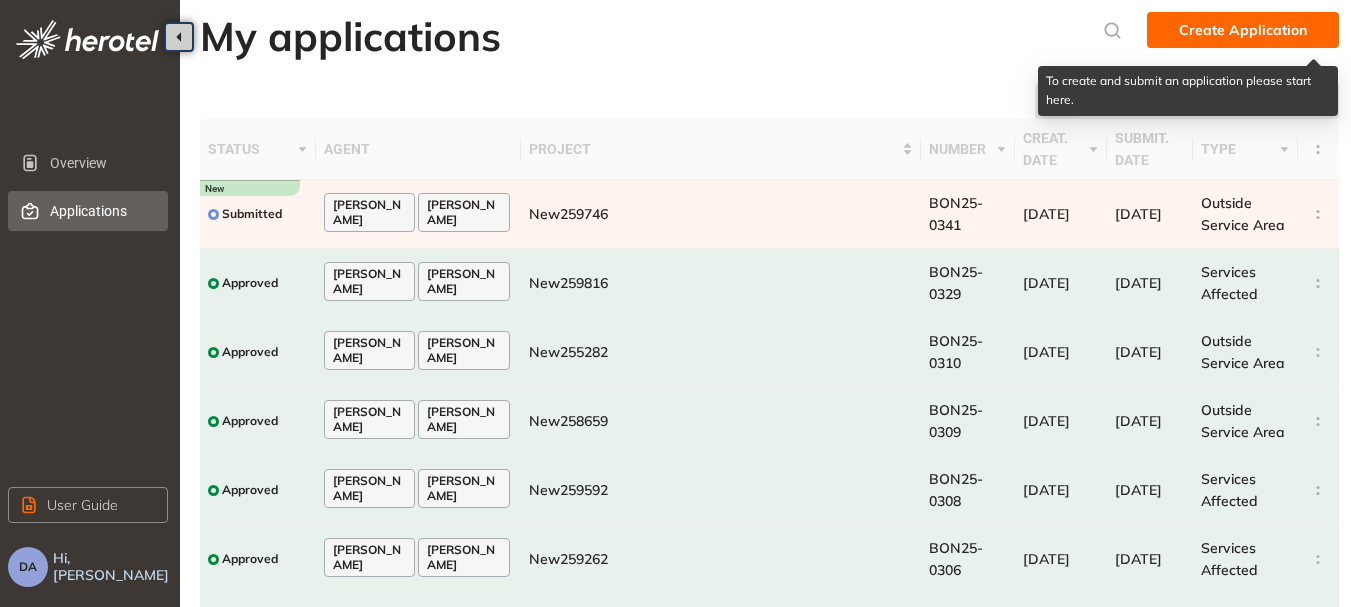 click on "Create Application" at bounding box center (1243, 30) 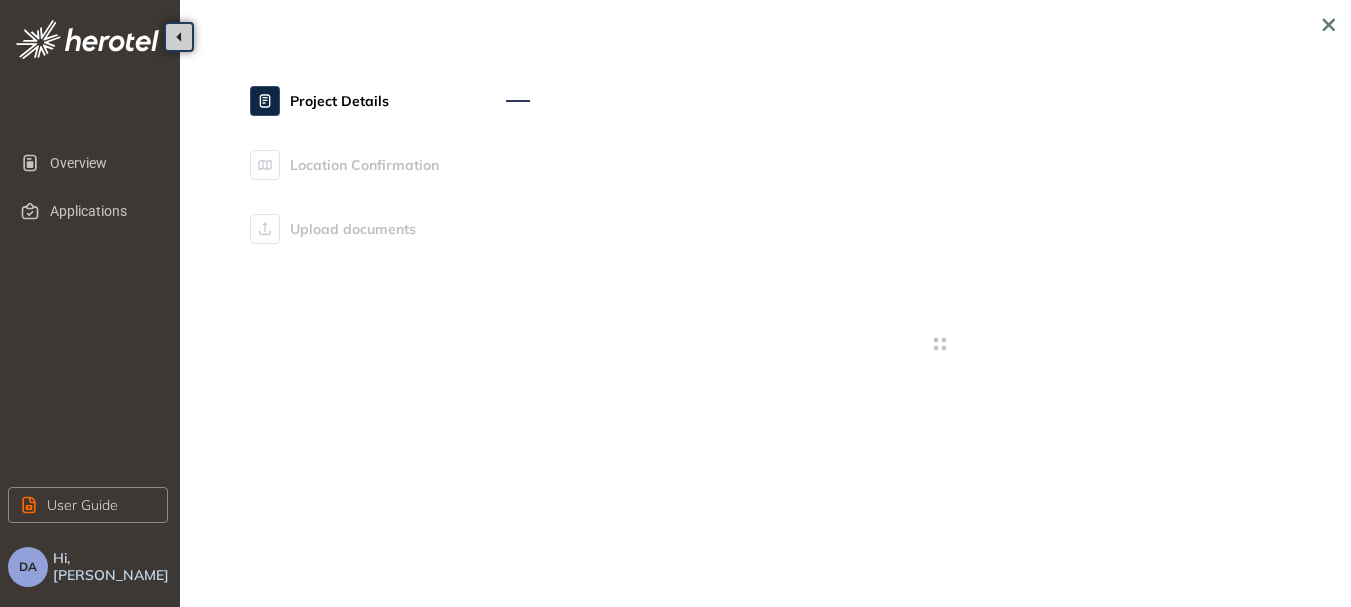 type on "**********" 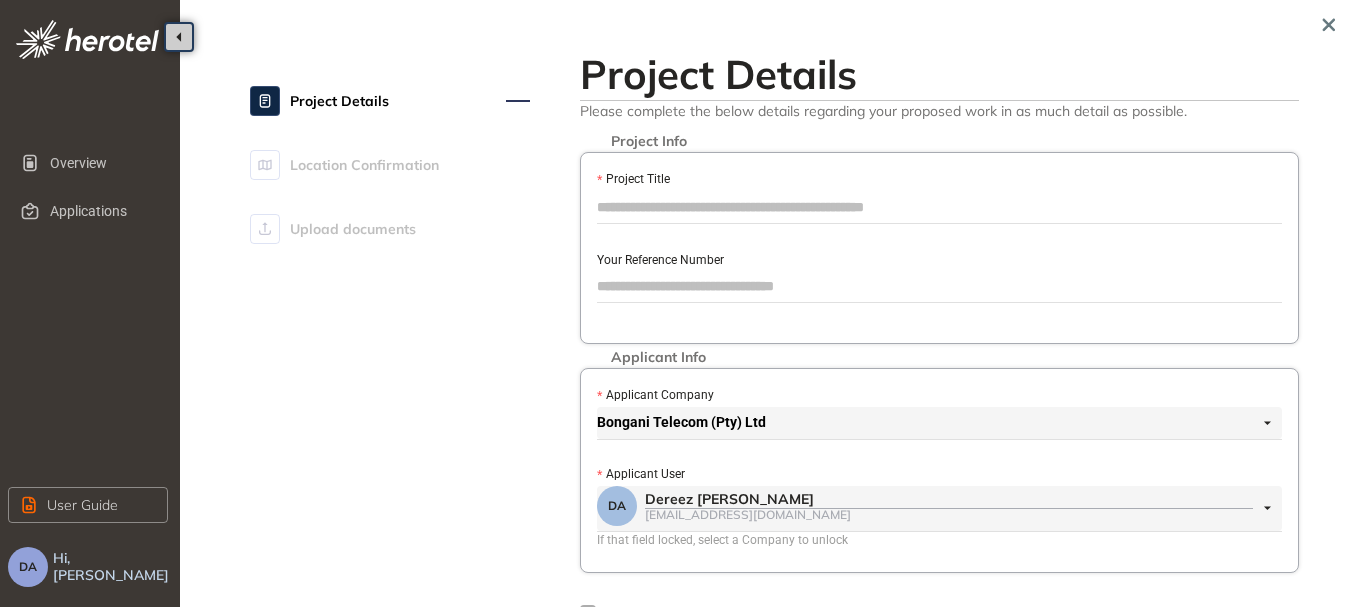 click on "Project Title" at bounding box center [939, 207] 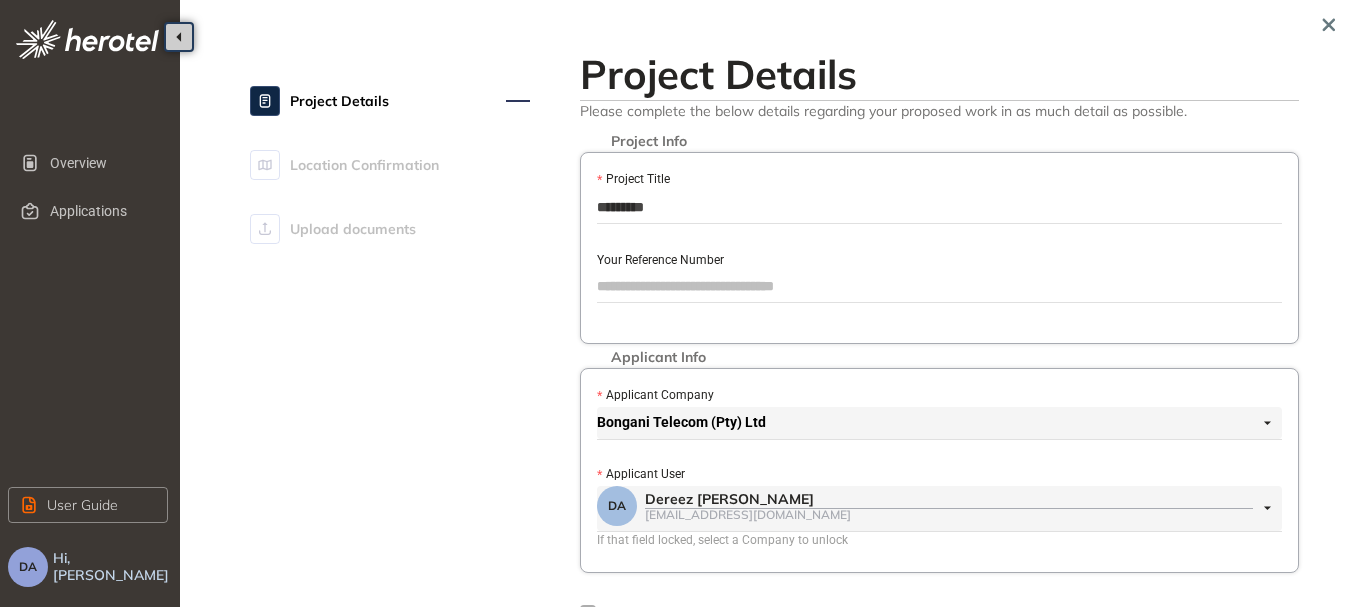 type on "*********" 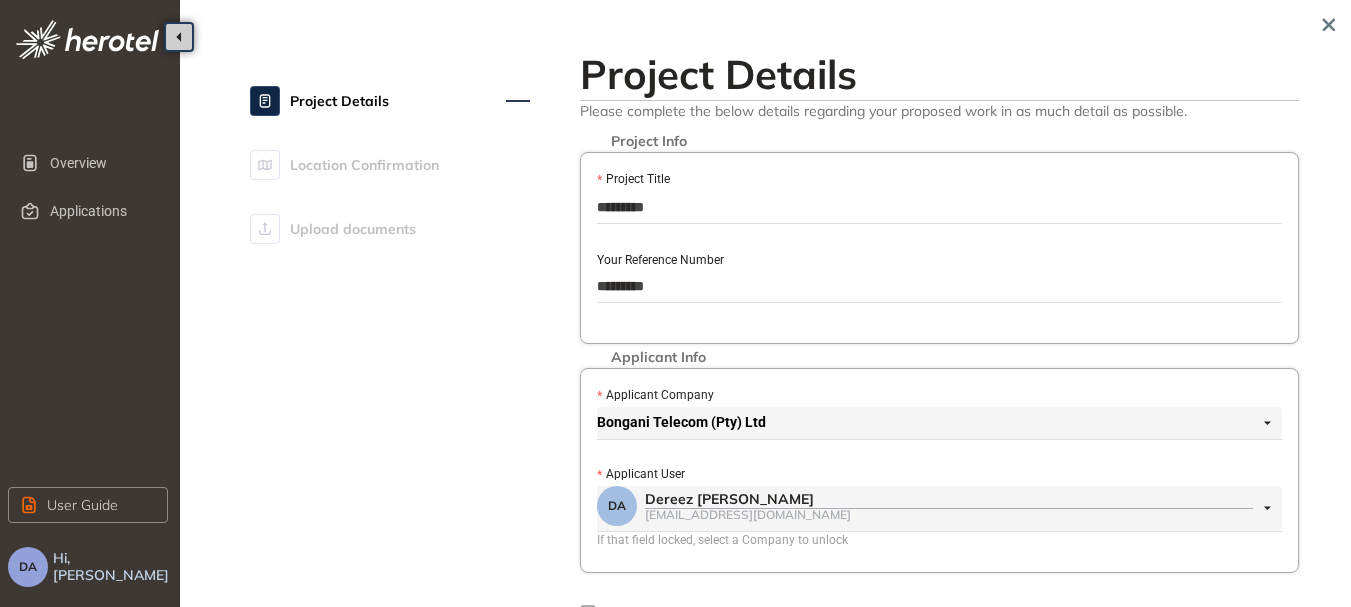 type on "*********" 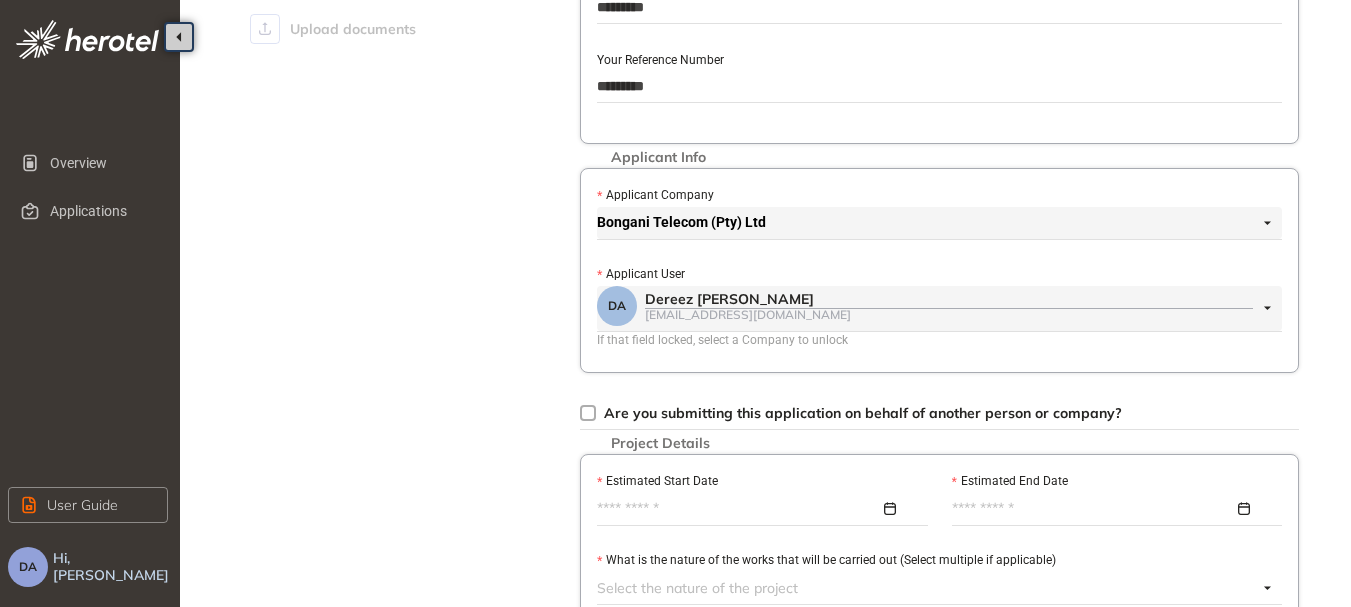 scroll, scrollTop: 300, scrollLeft: 0, axis: vertical 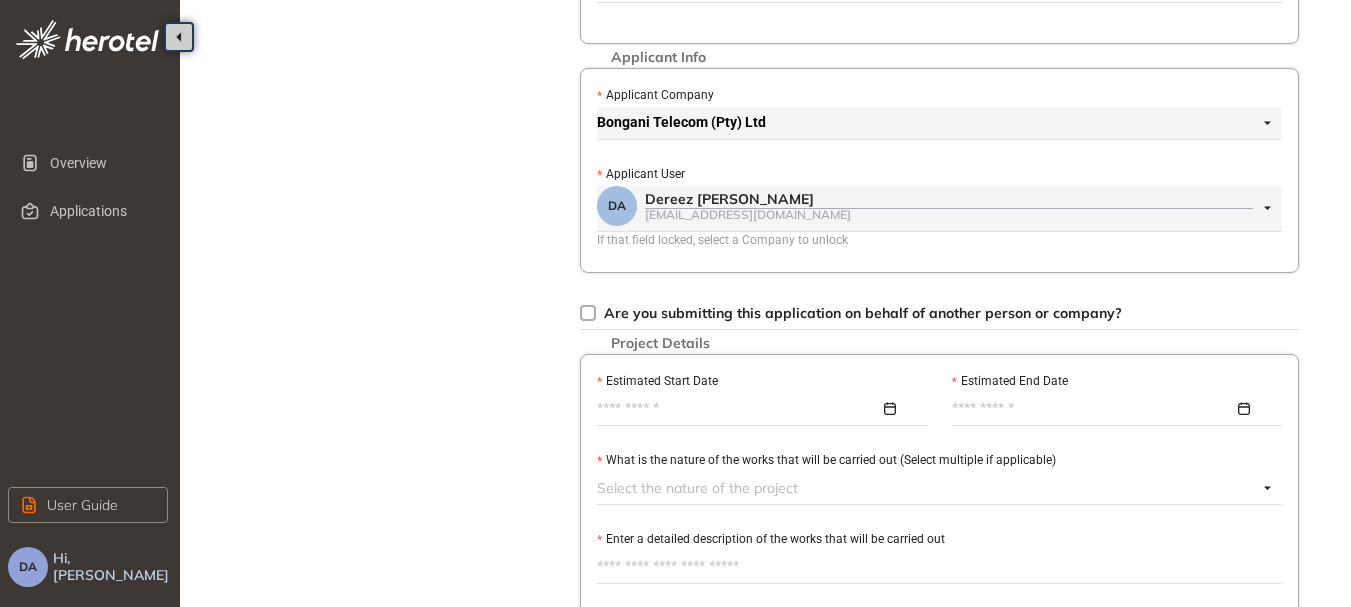 click at bounding box center [757, 409] 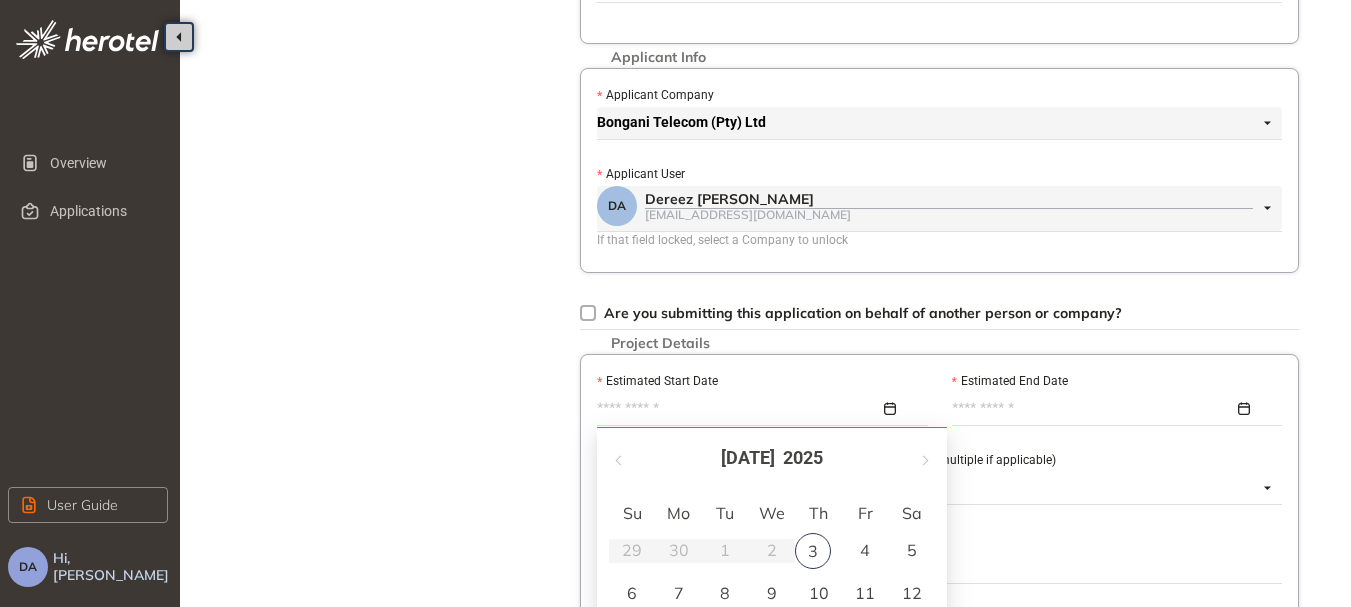scroll, scrollTop: 500, scrollLeft: 0, axis: vertical 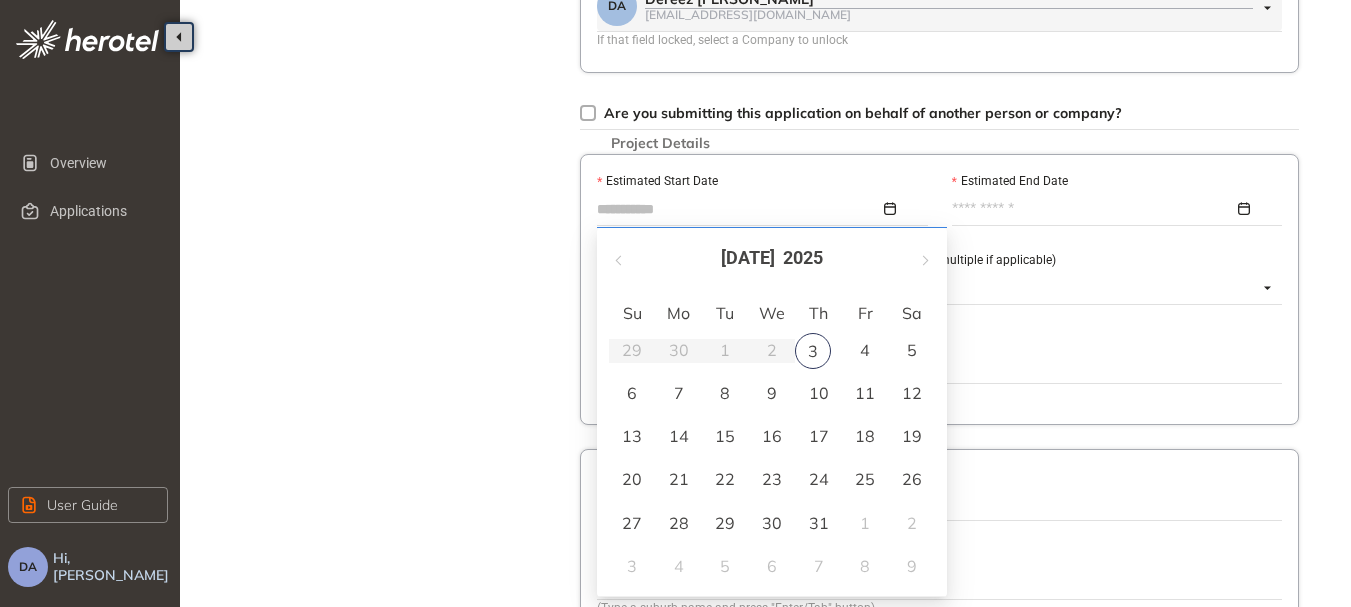 type on "**********" 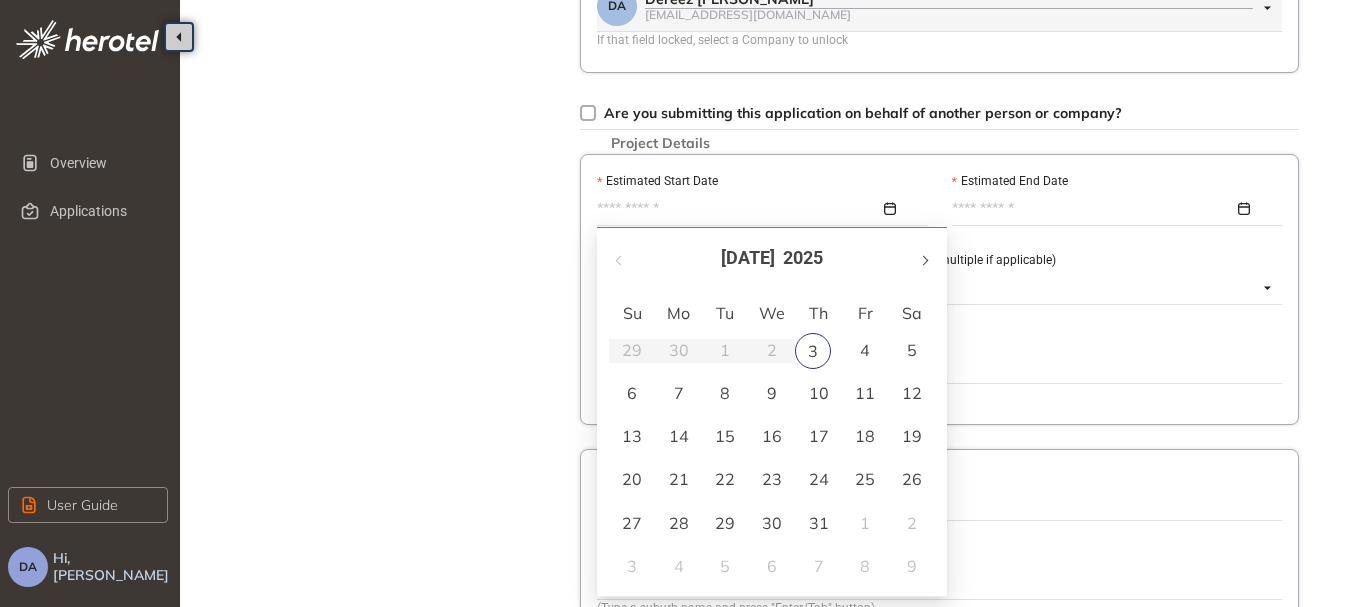 click at bounding box center (924, 260) 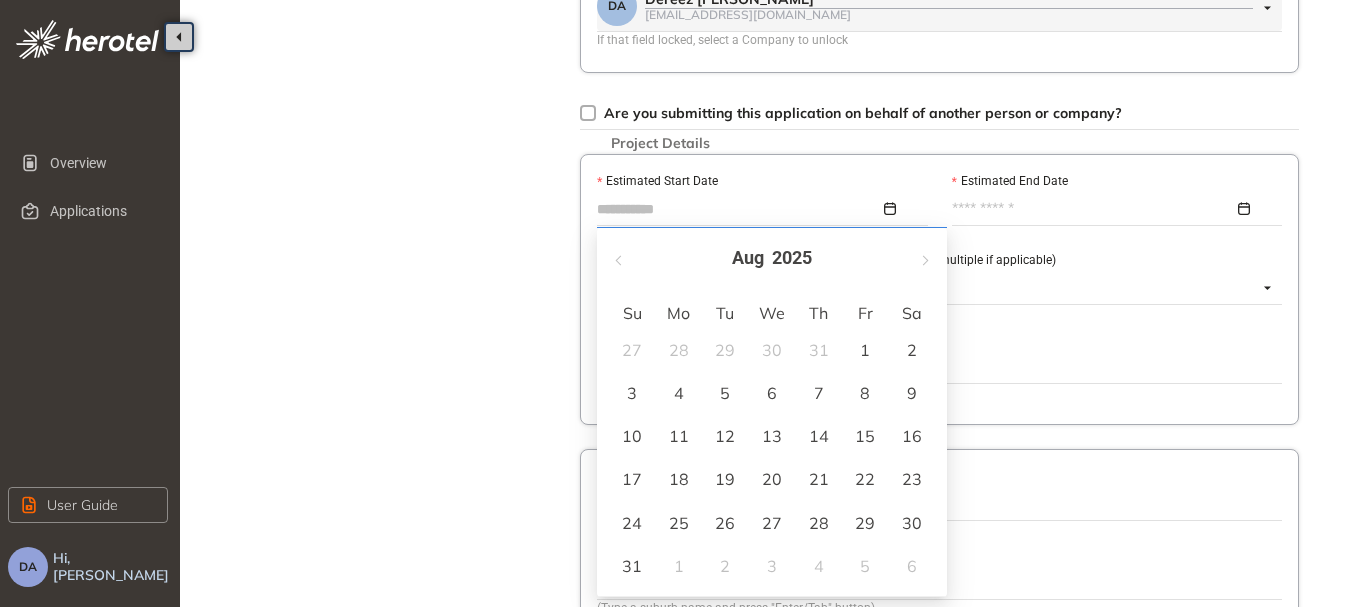 type on "**********" 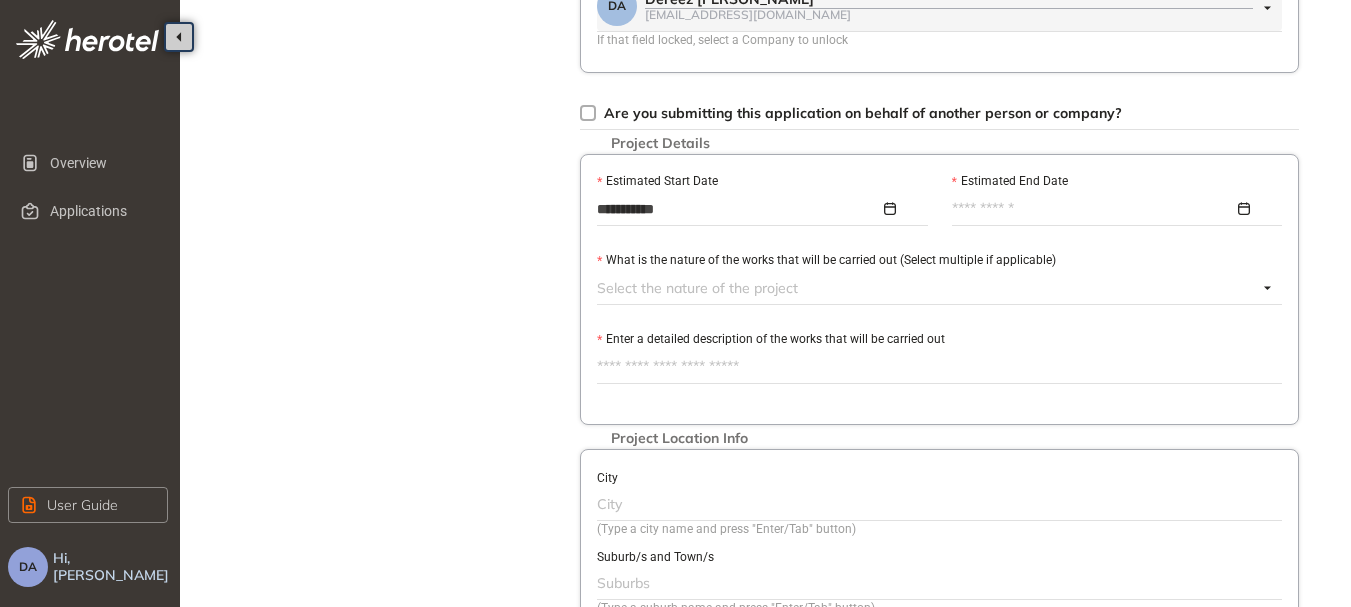 click on "Estimated End Date" at bounding box center (1093, 209) 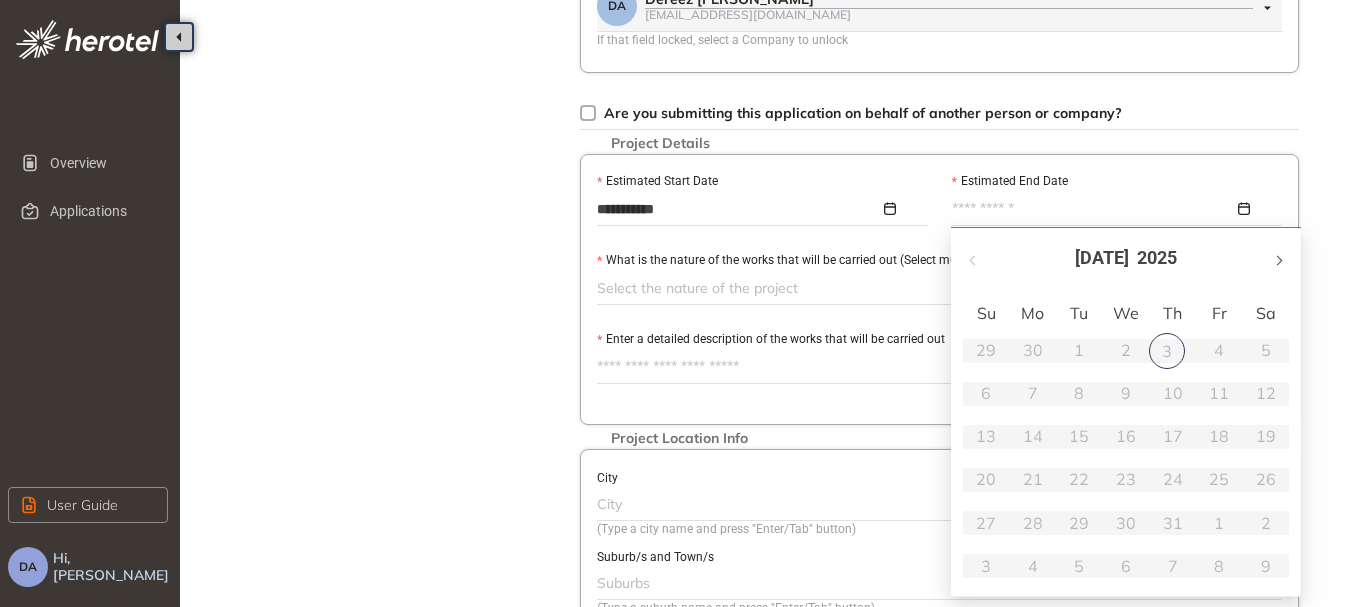 click at bounding box center [1278, 258] 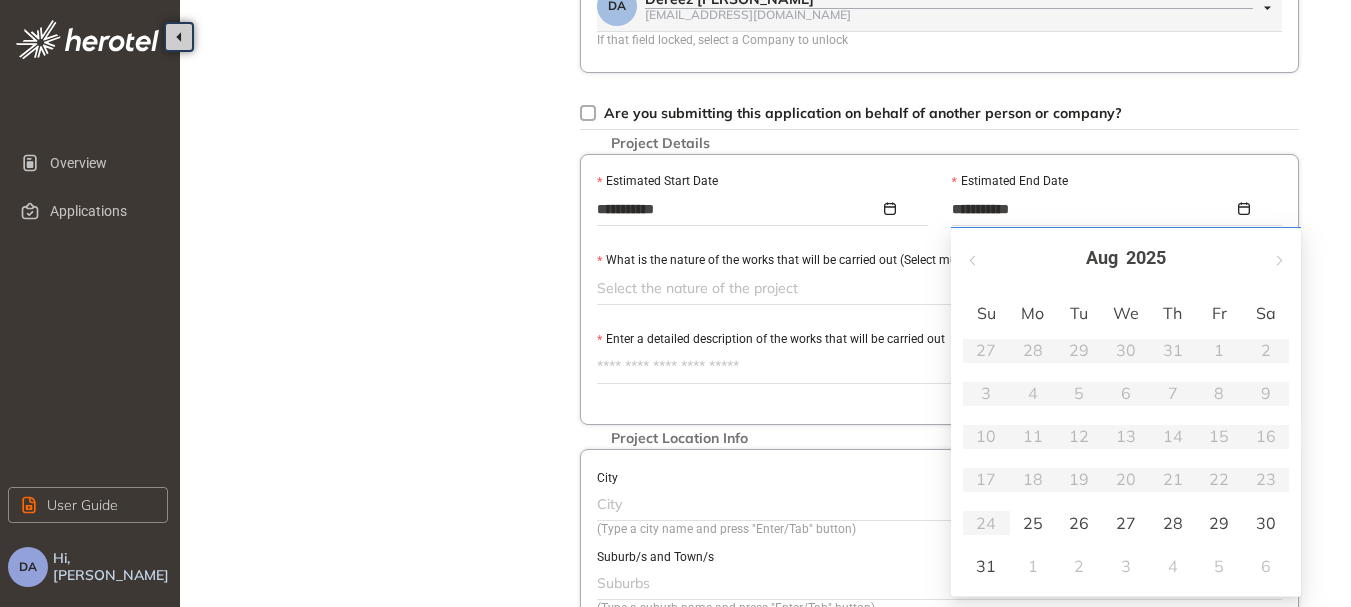 type on "**********" 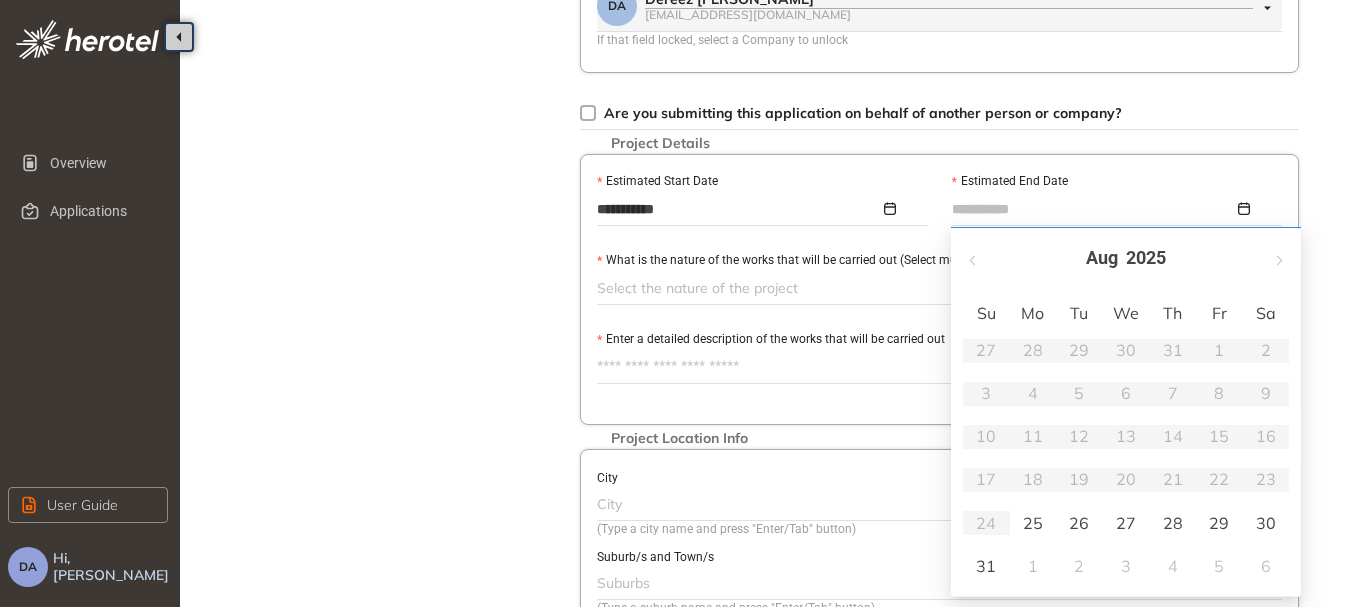 click on "29" at bounding box center (1219, 523) 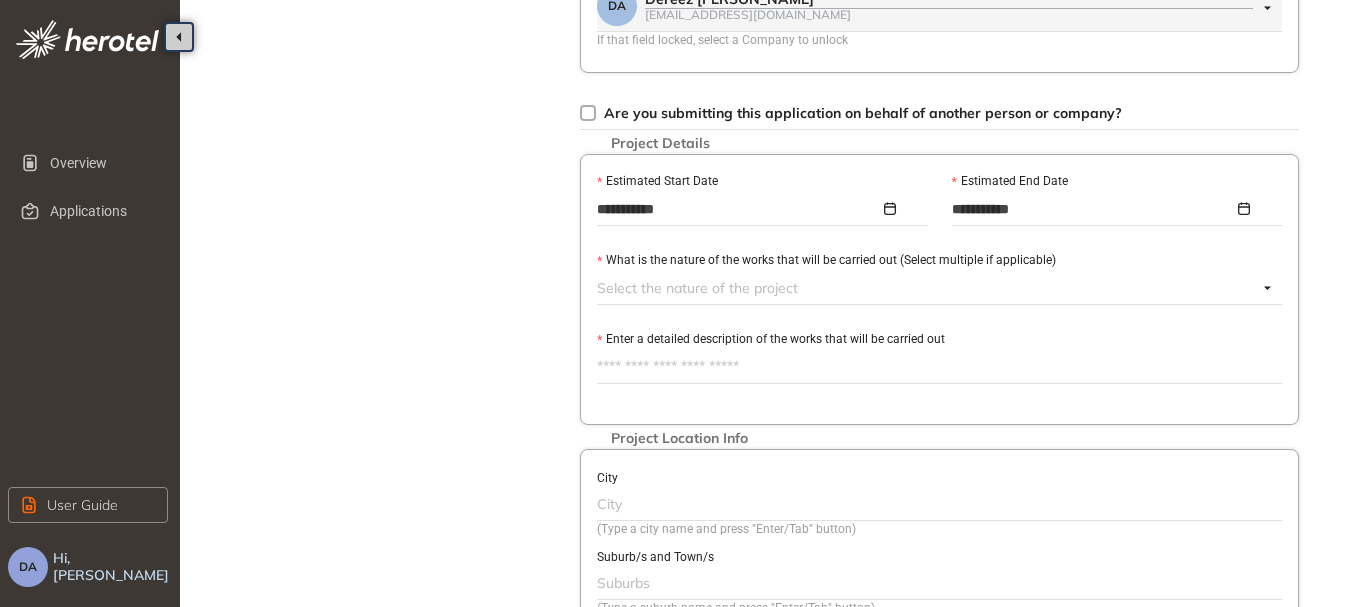 click at bounding box center [927, 288] 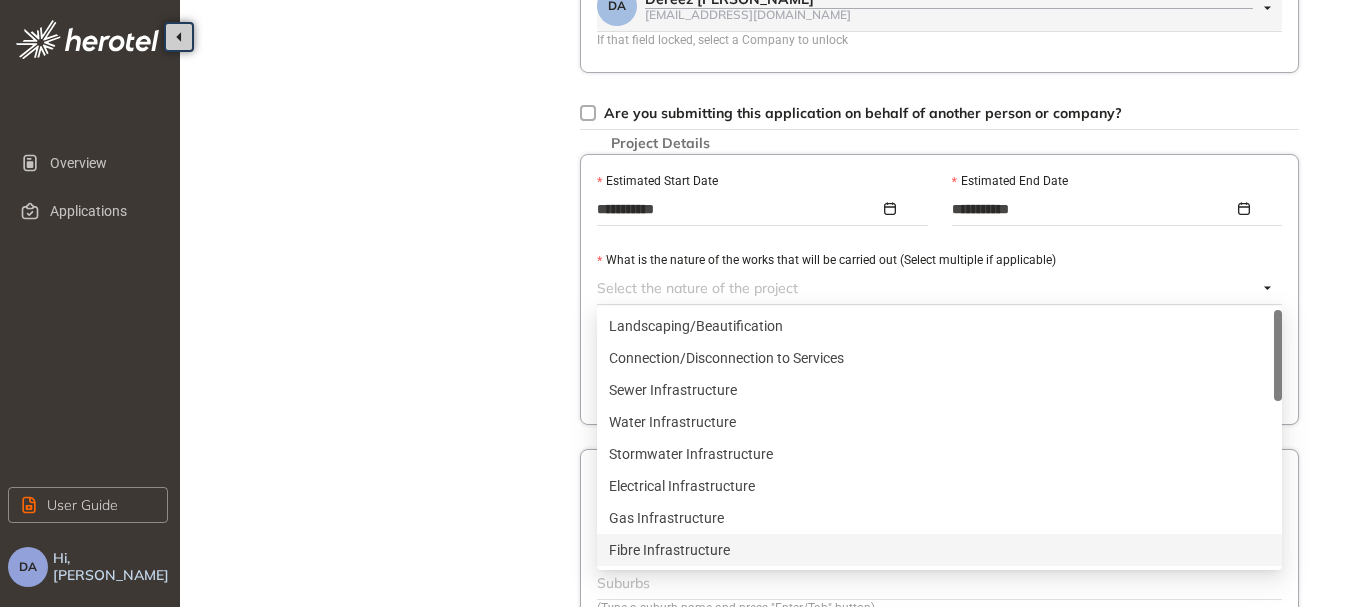 click on "Fibre Infrastructure" at bounding box center (939, 550) 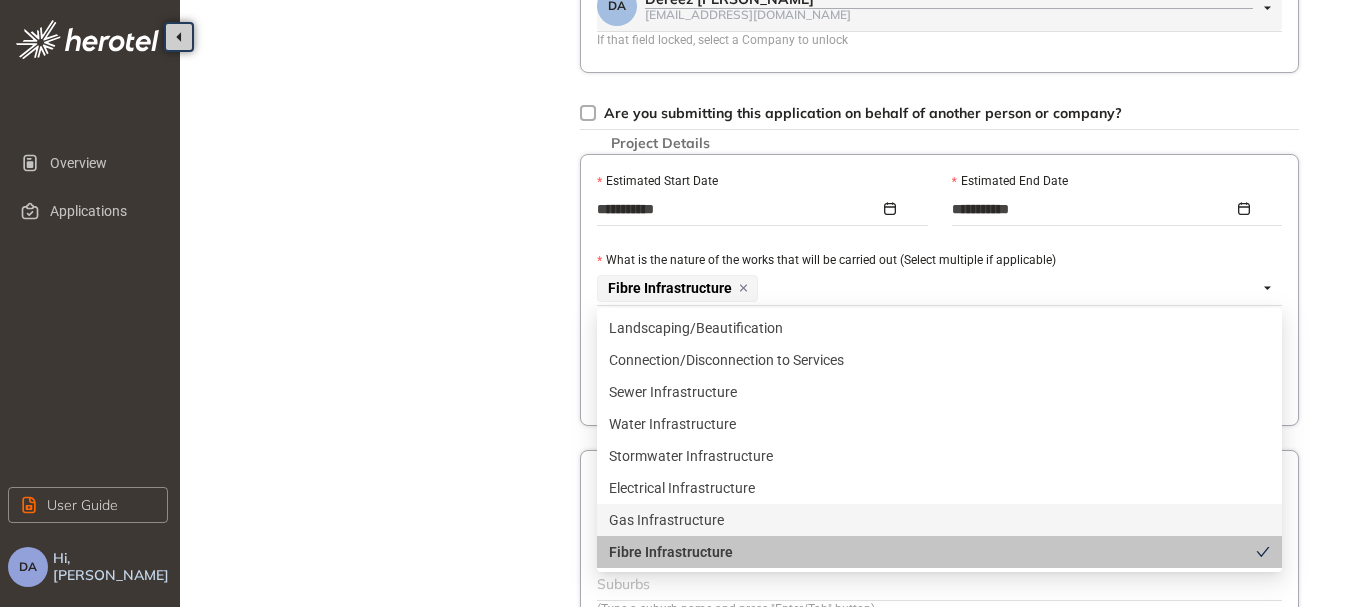 click on "Project Details Location Confirmation Upload documents" at bounding box center (390, 216) 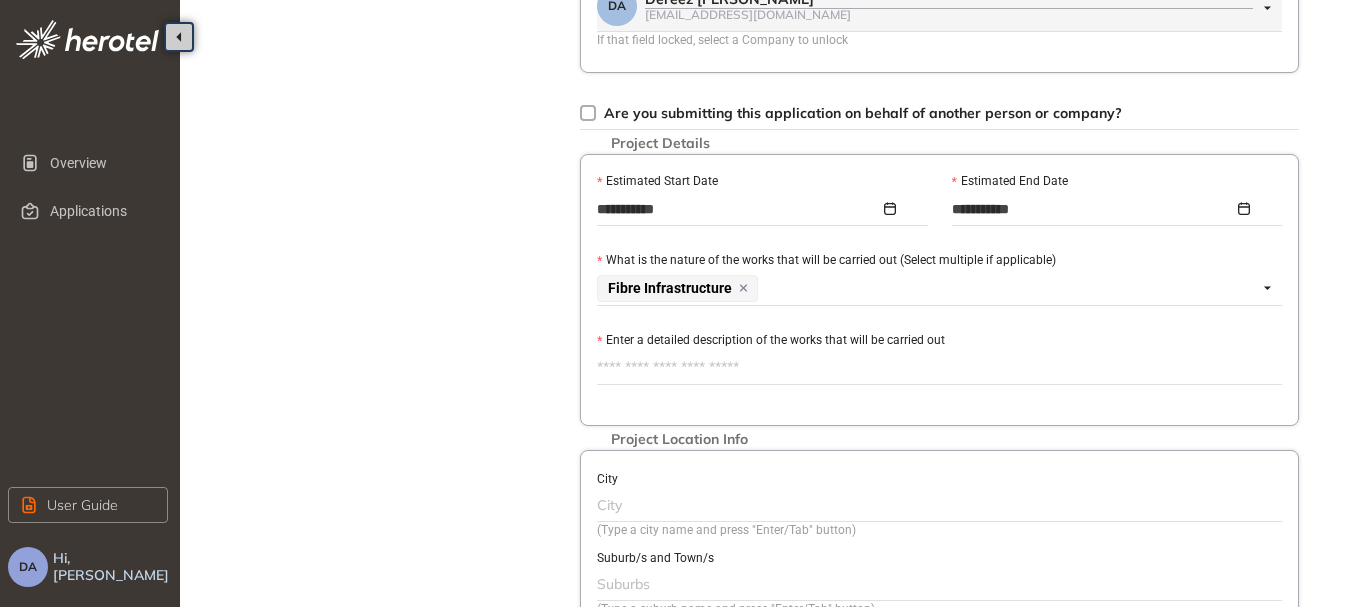 click on "Enter a detailed description of the works that will be carried out" at bounding box center [939, 368] 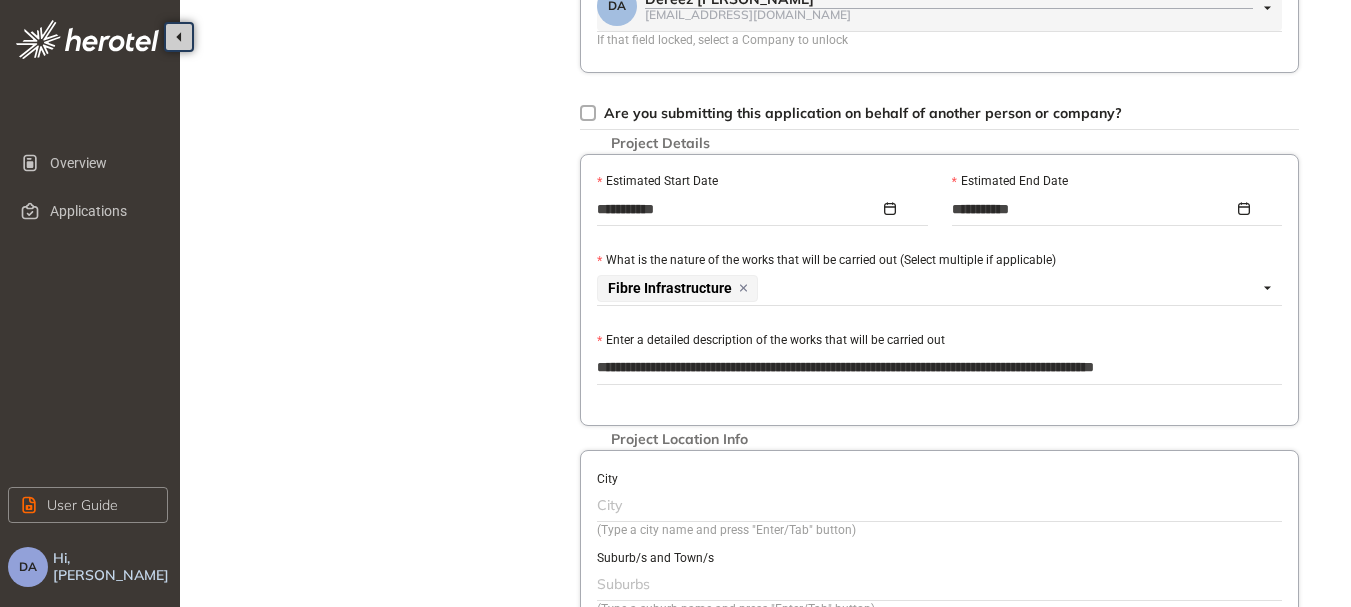 scroll, scrollTop: 0, scrollLeft: 0, axis: both 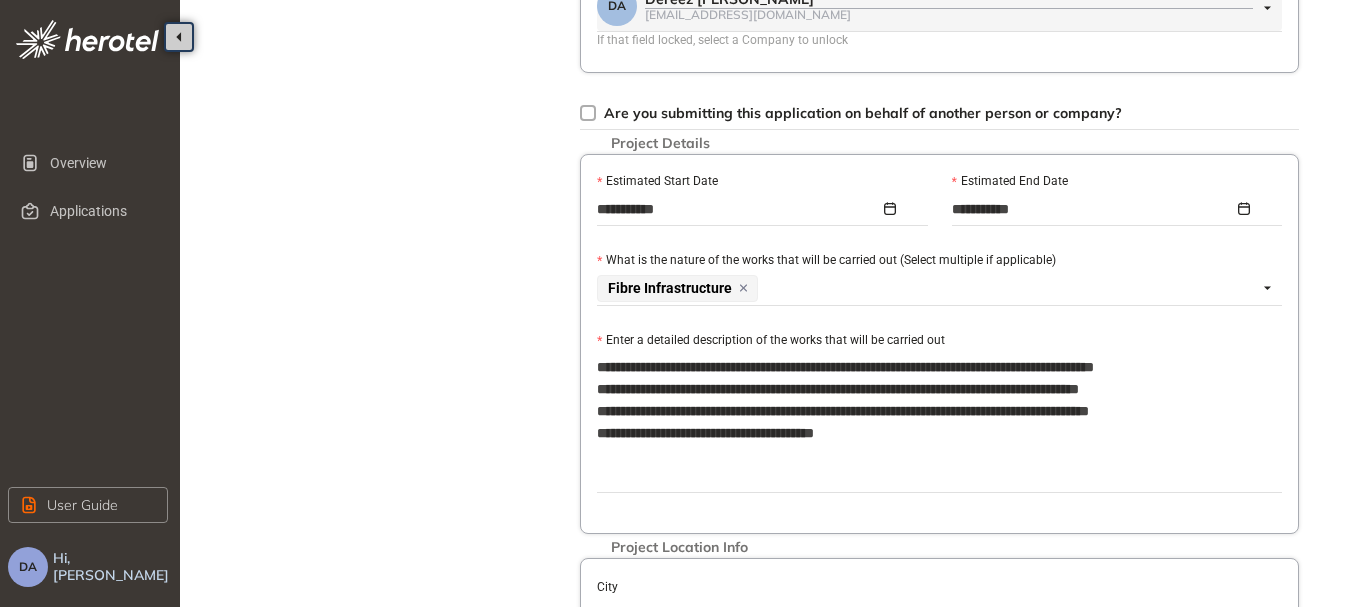 click on "**********" at bounding box center [939, 422] 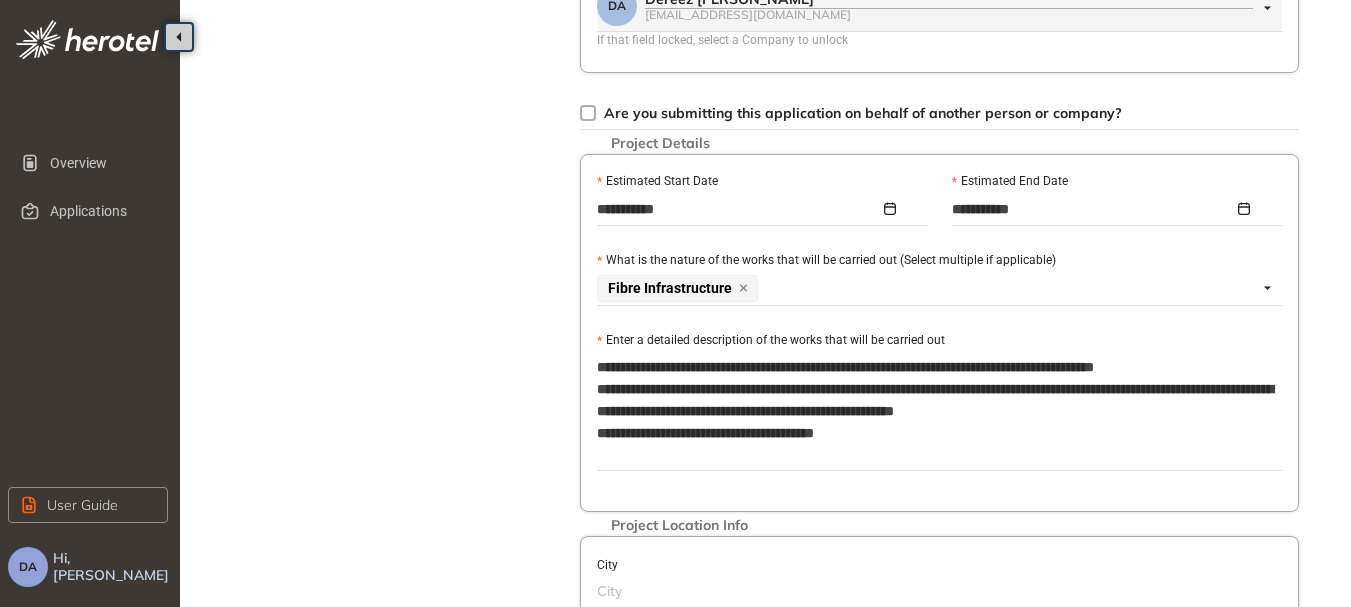 click on "**********" at bounding box center [939, 411] 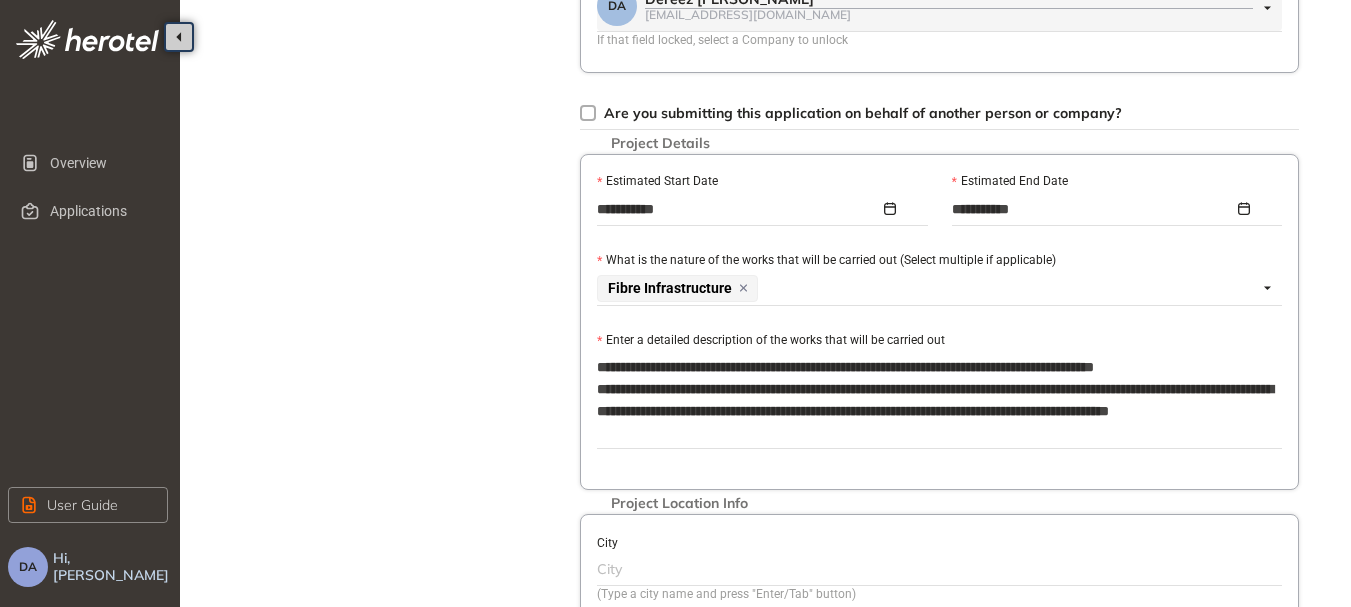 type on "**********" 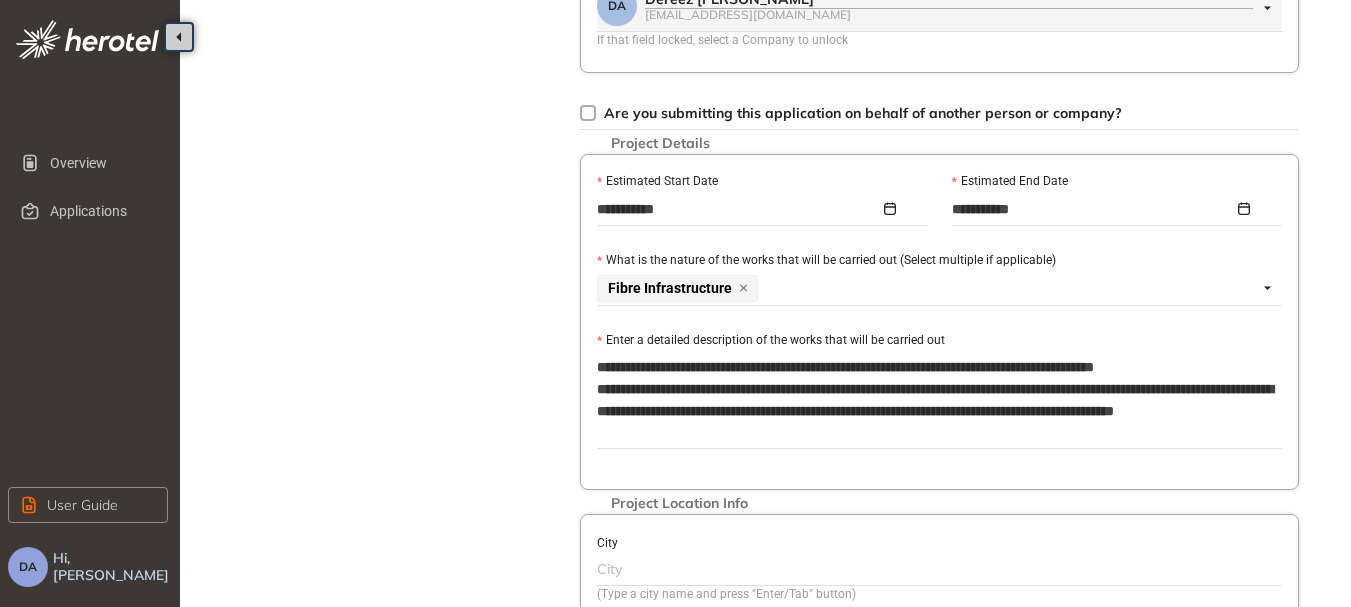 type on "**********" 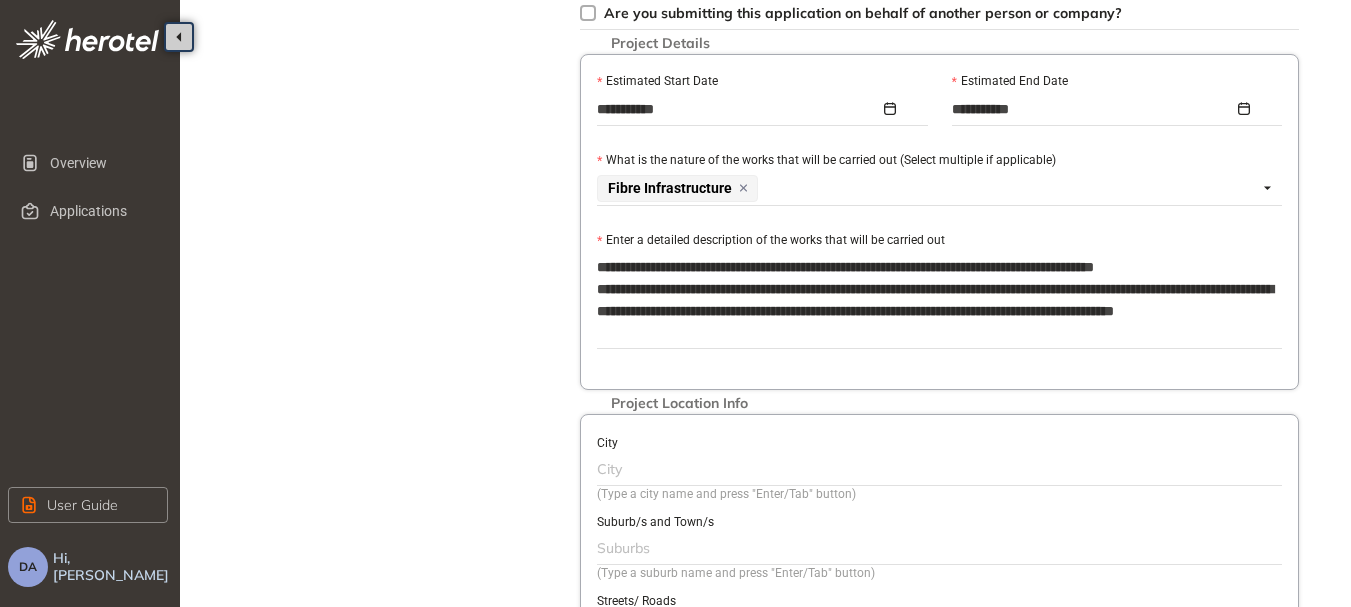 scroll, scrollTop: 700, scrollLeft: 0, axis: vertical 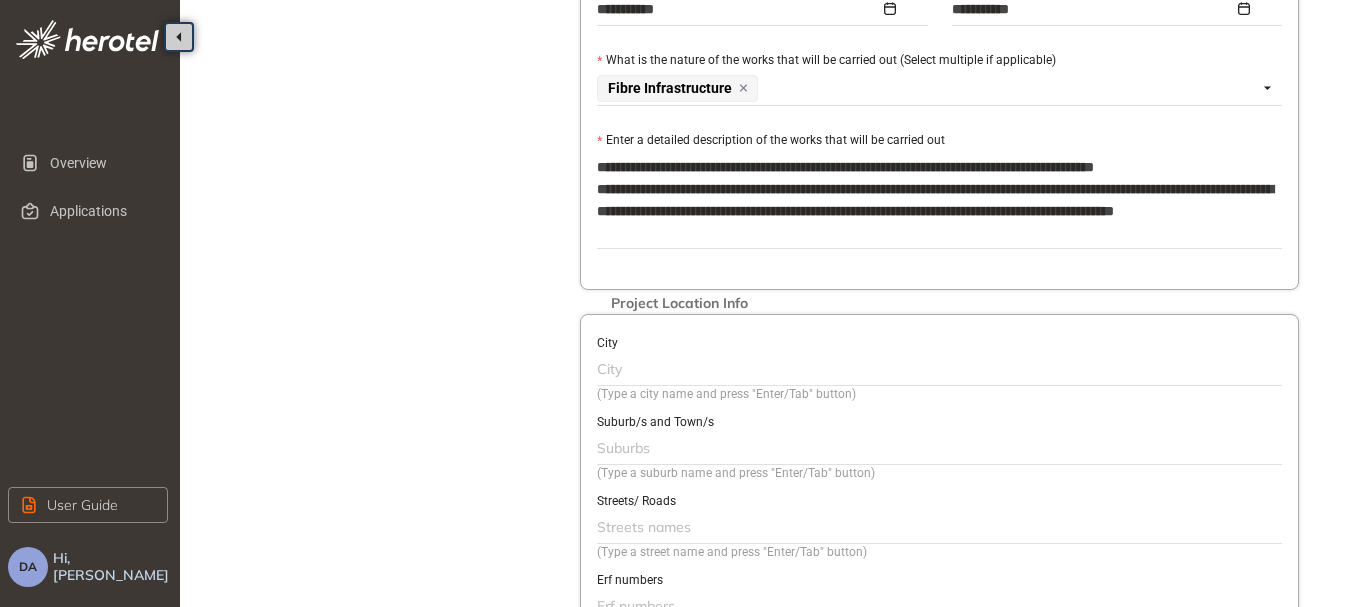 click at bounding box center (937, 369) 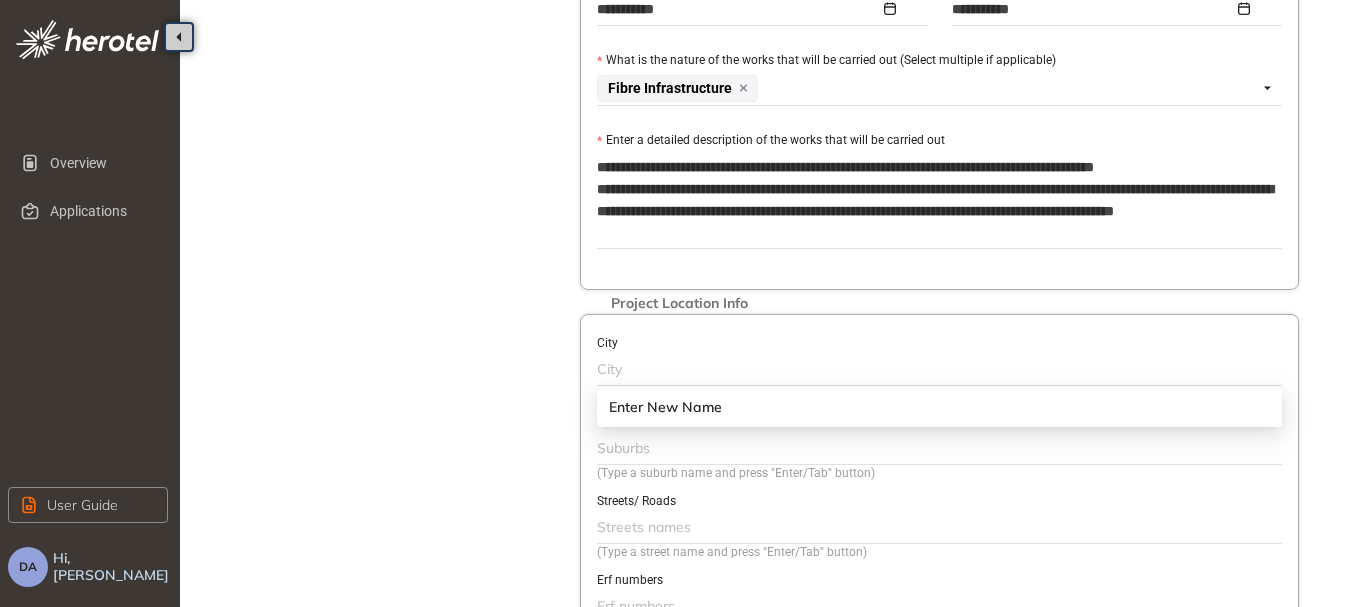 paste on "********" 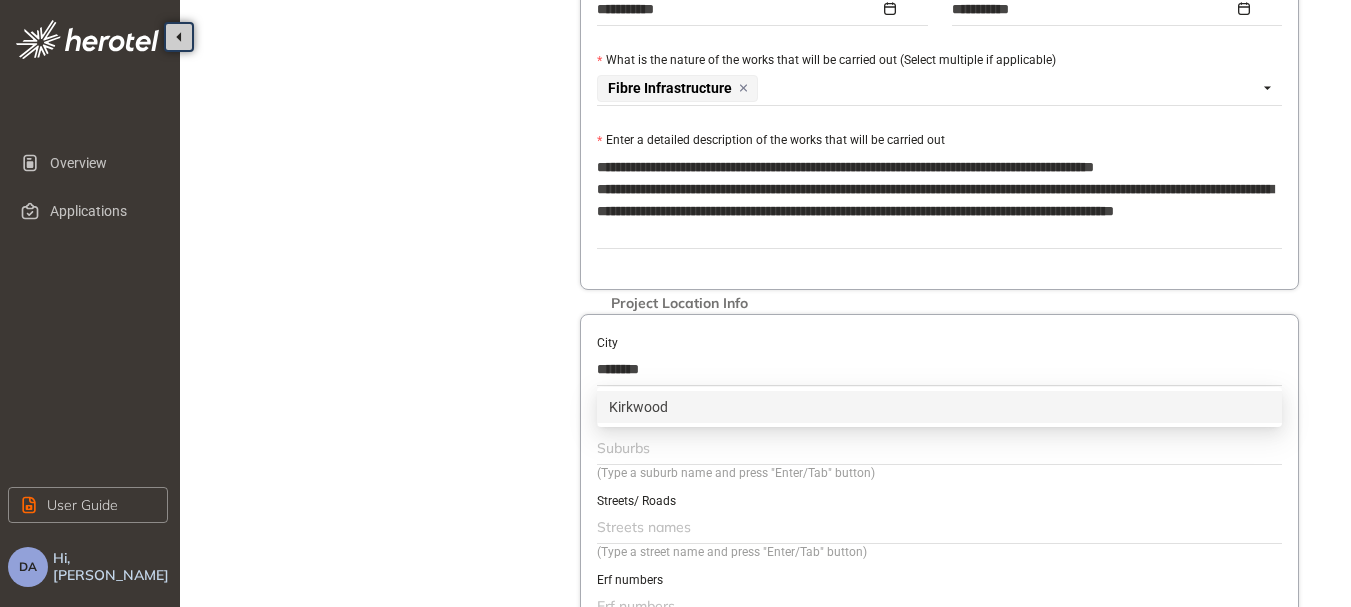 click on "Kirkwood" at bounding box center (939, 407) 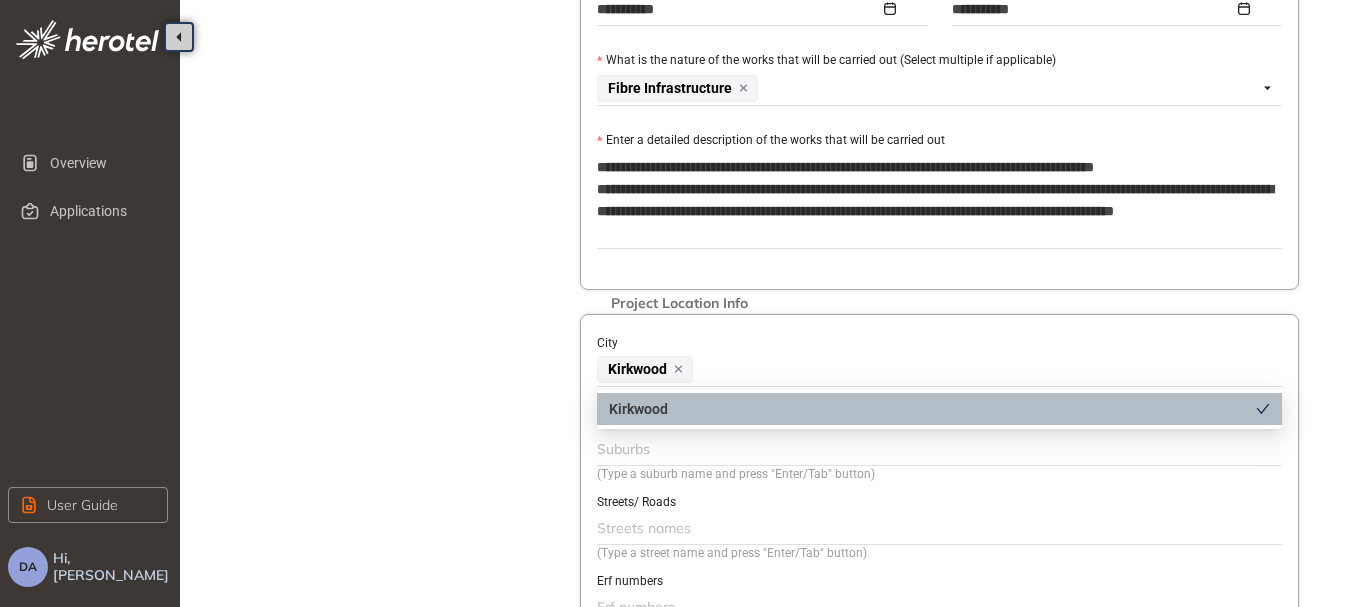 click on "Project Details Location Confirmation Upload documents" at bounding box center [390, 48] 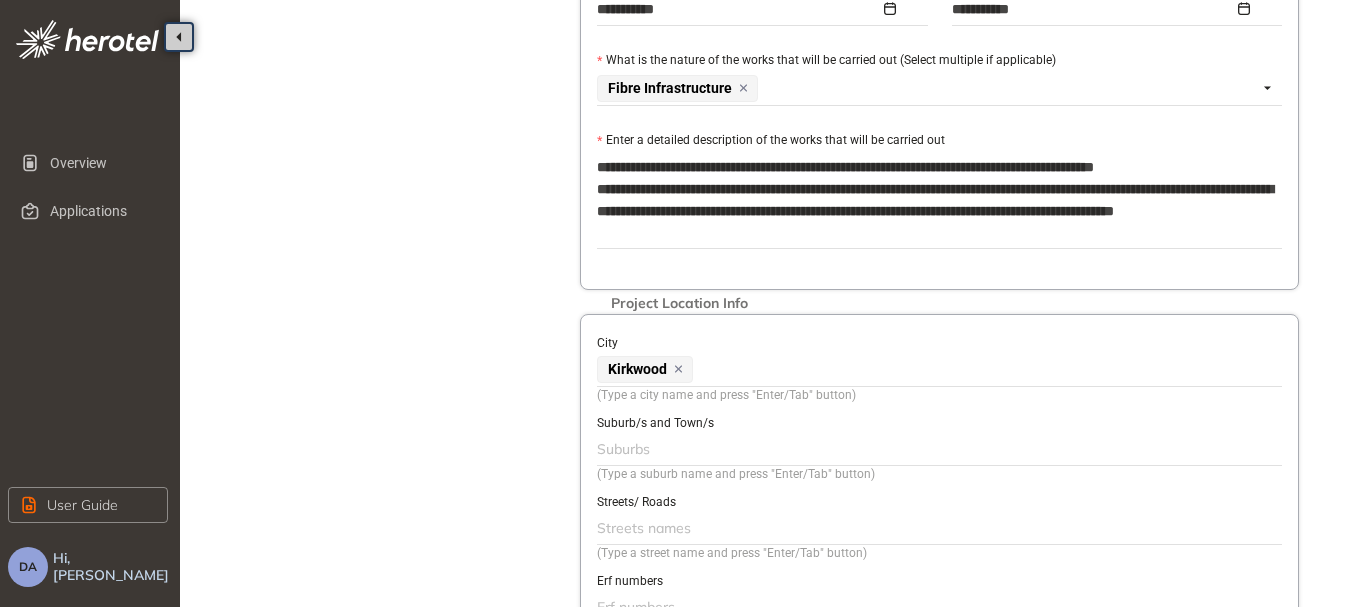 click at bounding box center [937, 449] 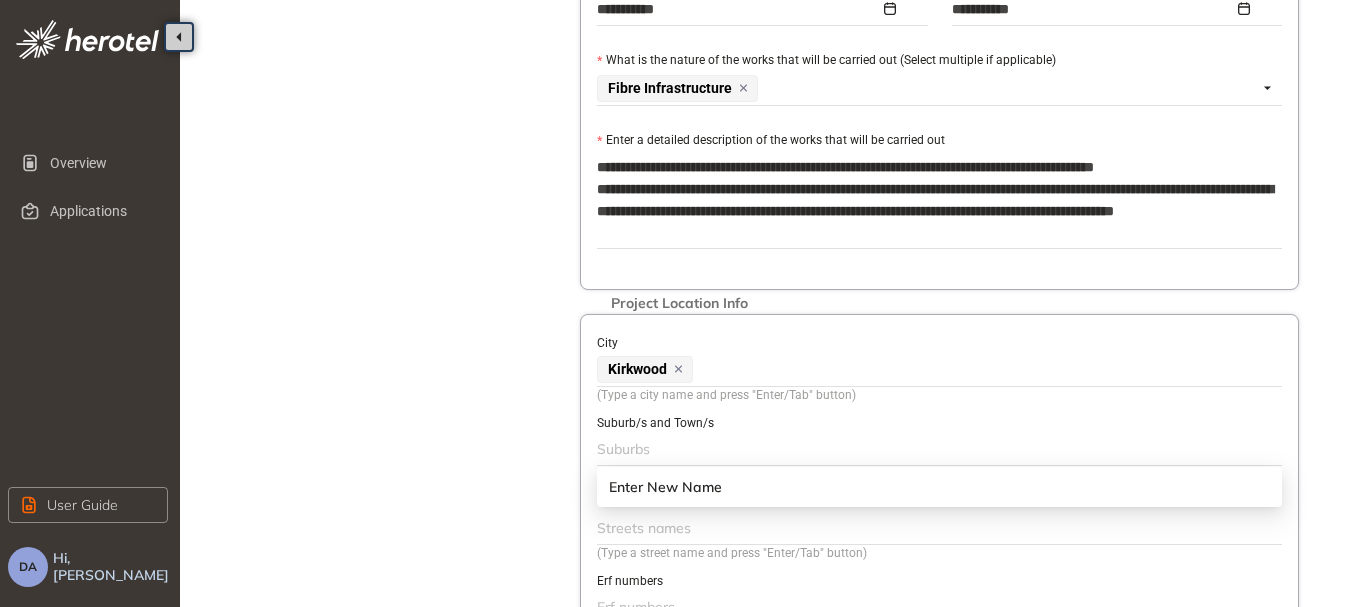 paste on "********" 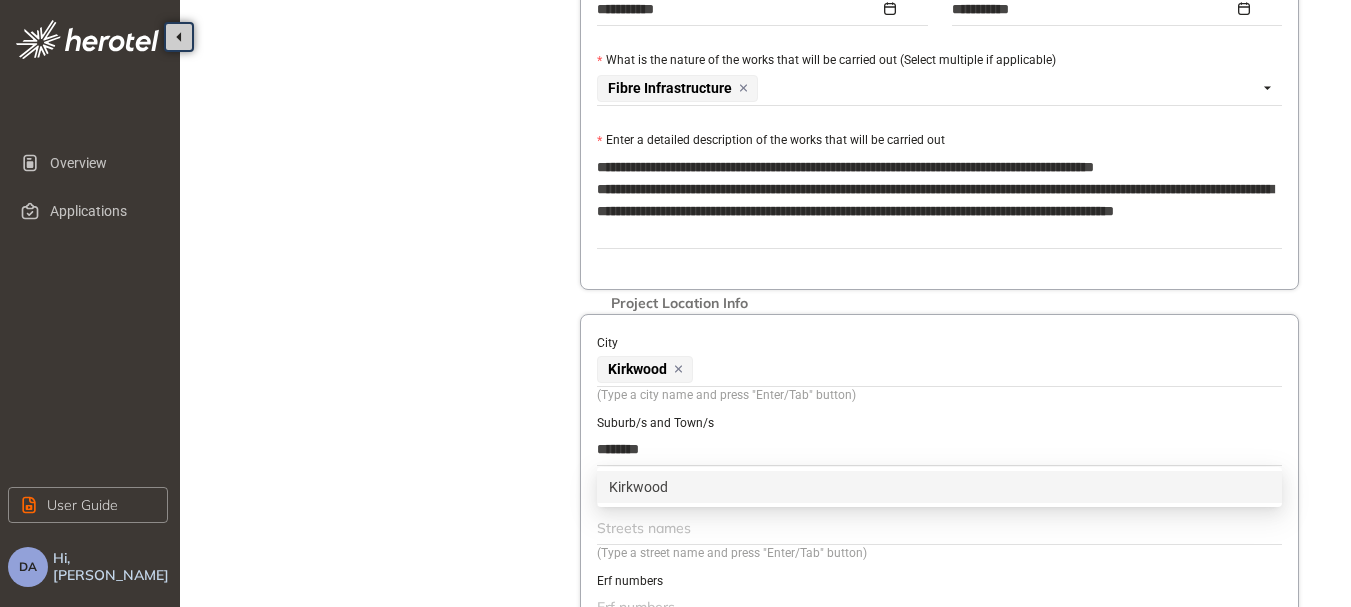 click on "Kirkwood" at bounding box center [939, 487] 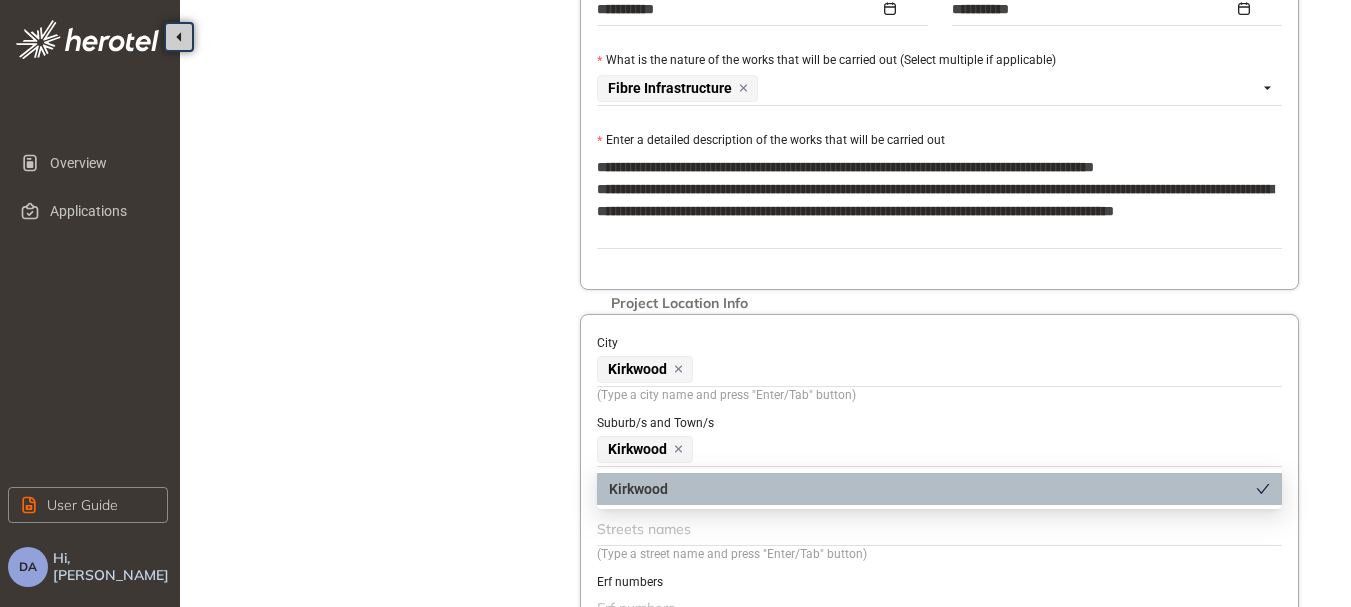 click on "Project Details Location Confirmation Upload documents" at bounding box center (390, 49) 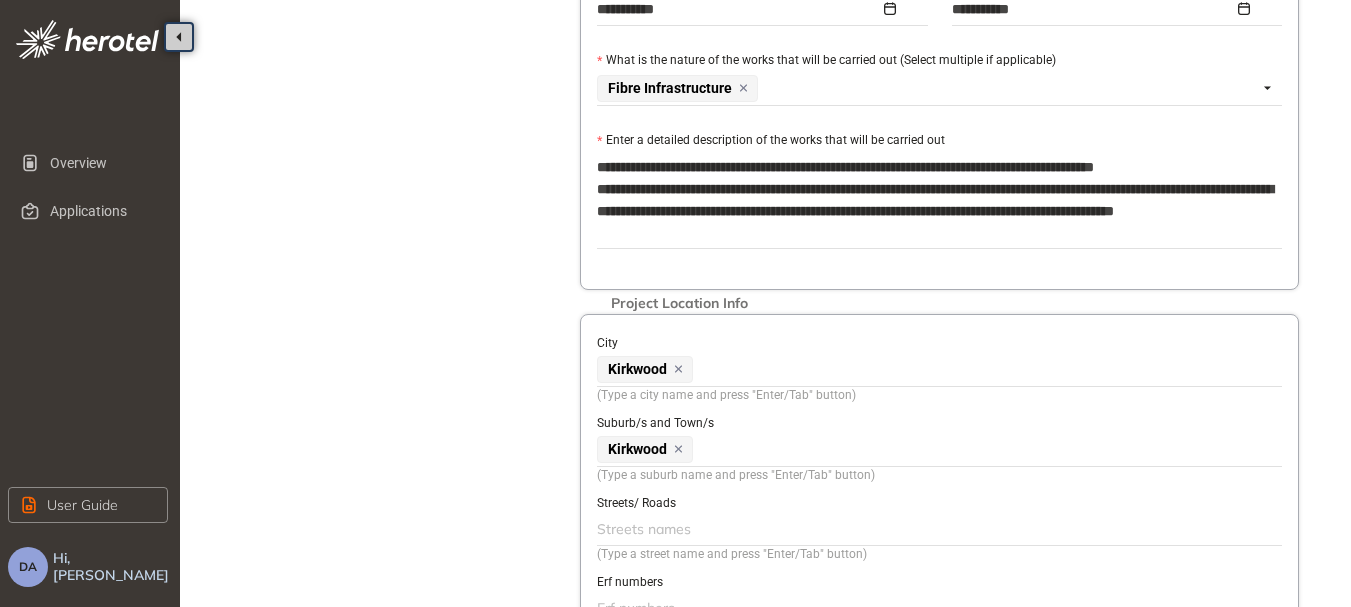 click at bounding box center (937, 529) 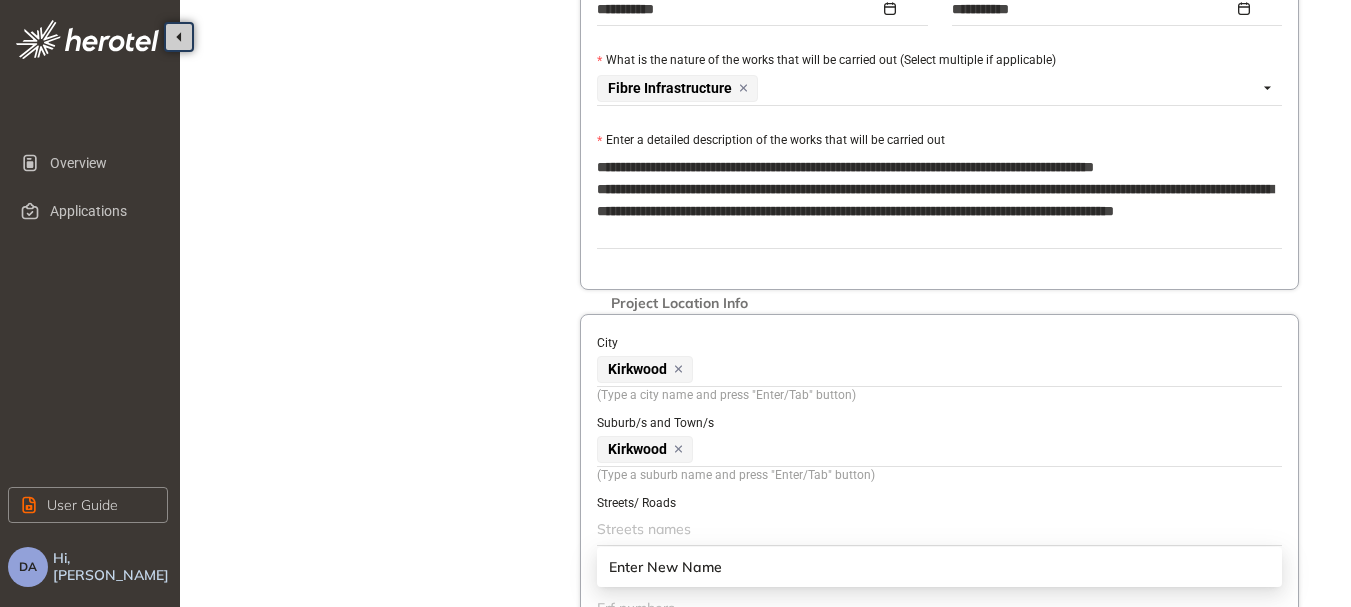 paste on "**********" 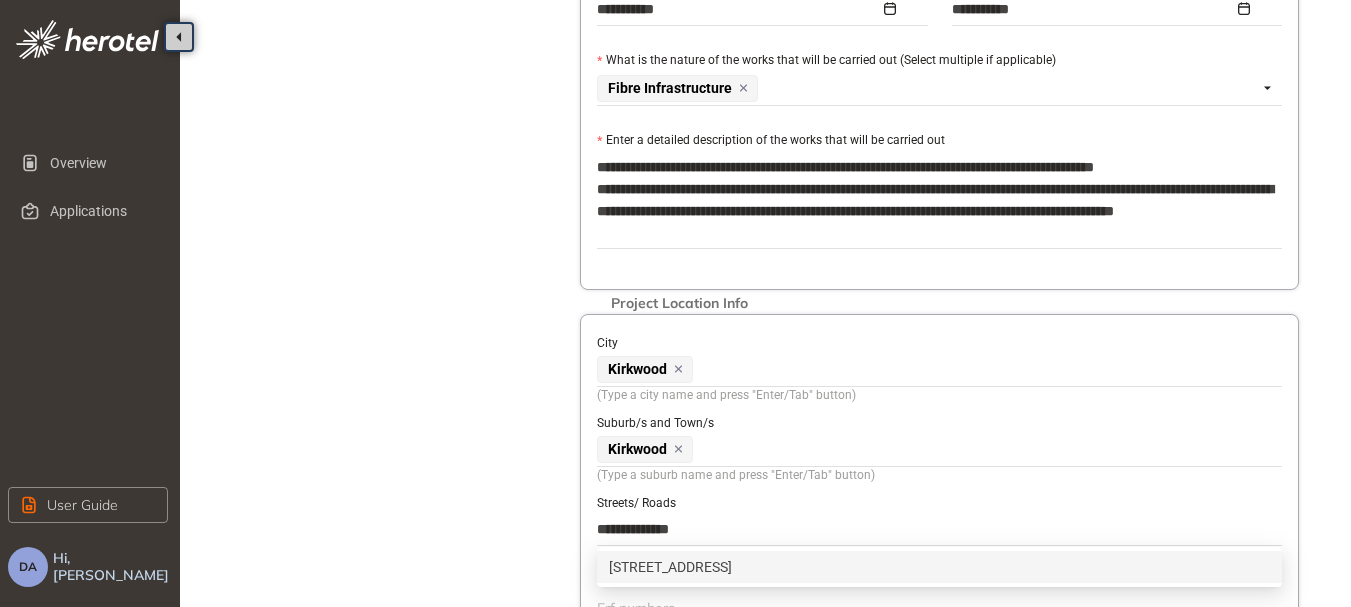 click on "[STREET_ADDRESS]" at bounding box center [939, 567] 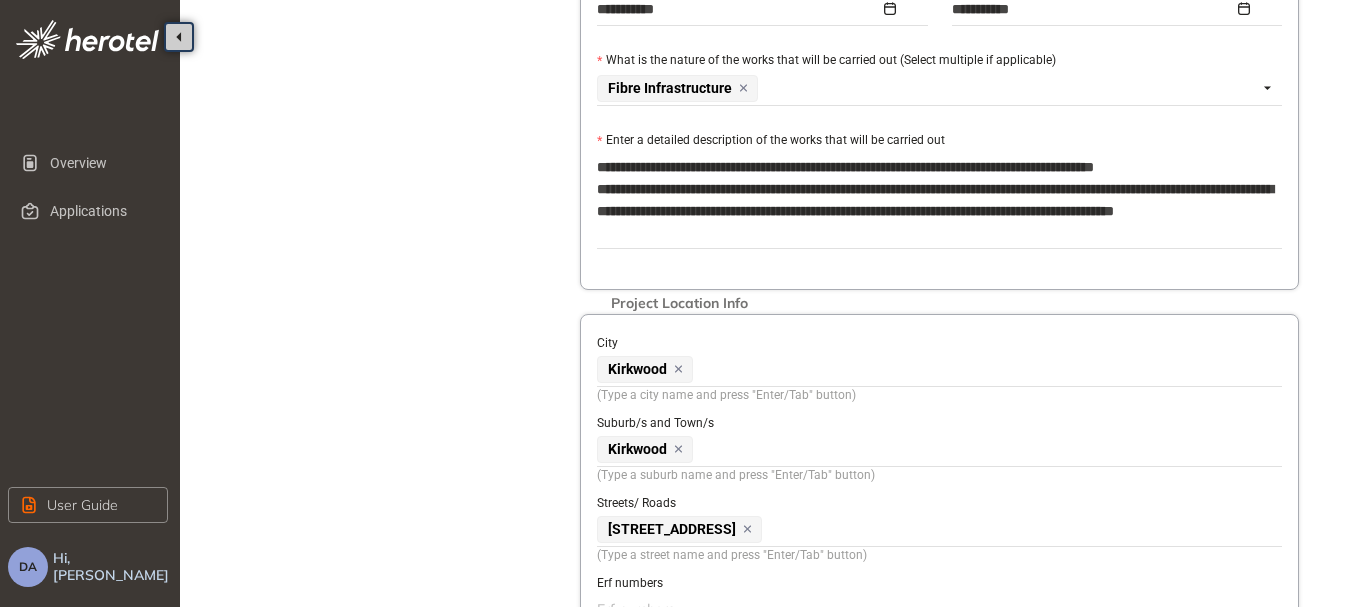 click on "Project Details Location Confirmation Upload documents" at bounding box center [390, 49] 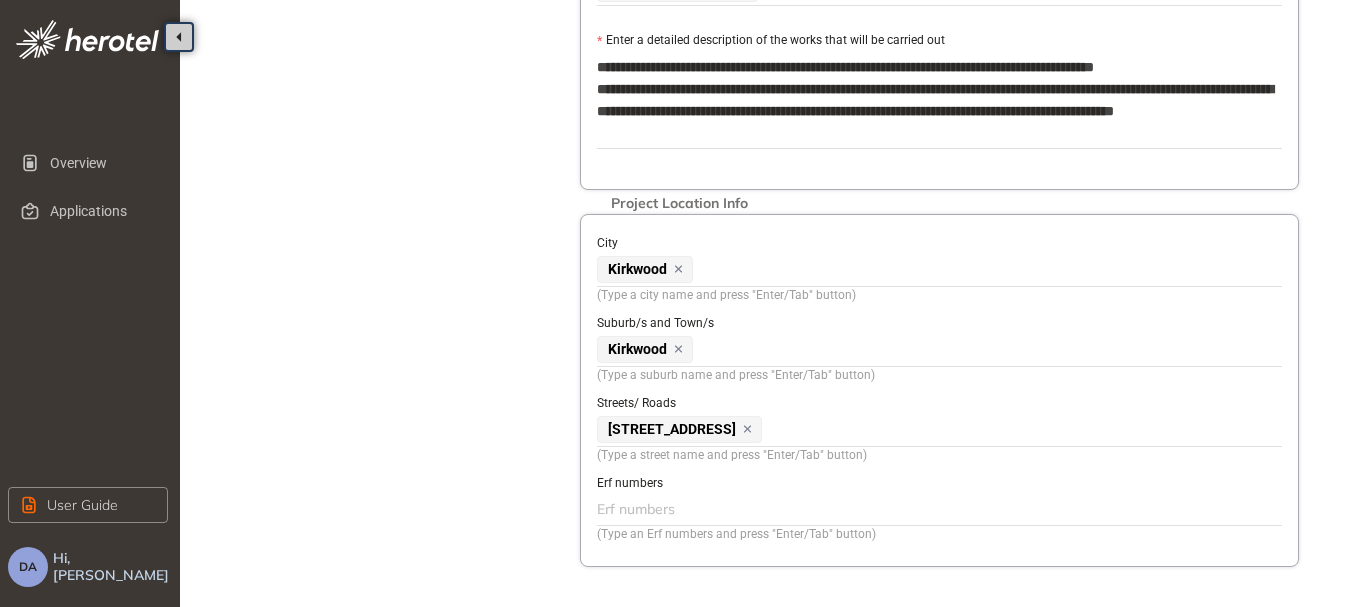 scroll, scrollTop: 900, scrollLeft: 0, axis: vertical 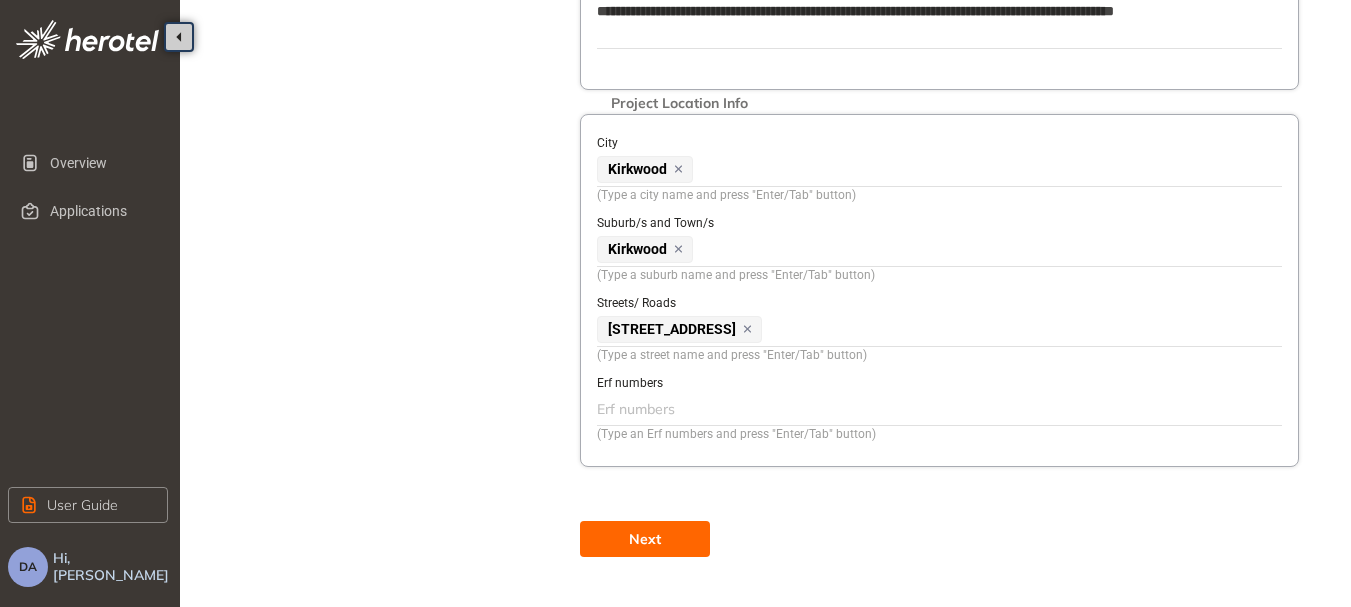 click at bounding box center (937, 409) 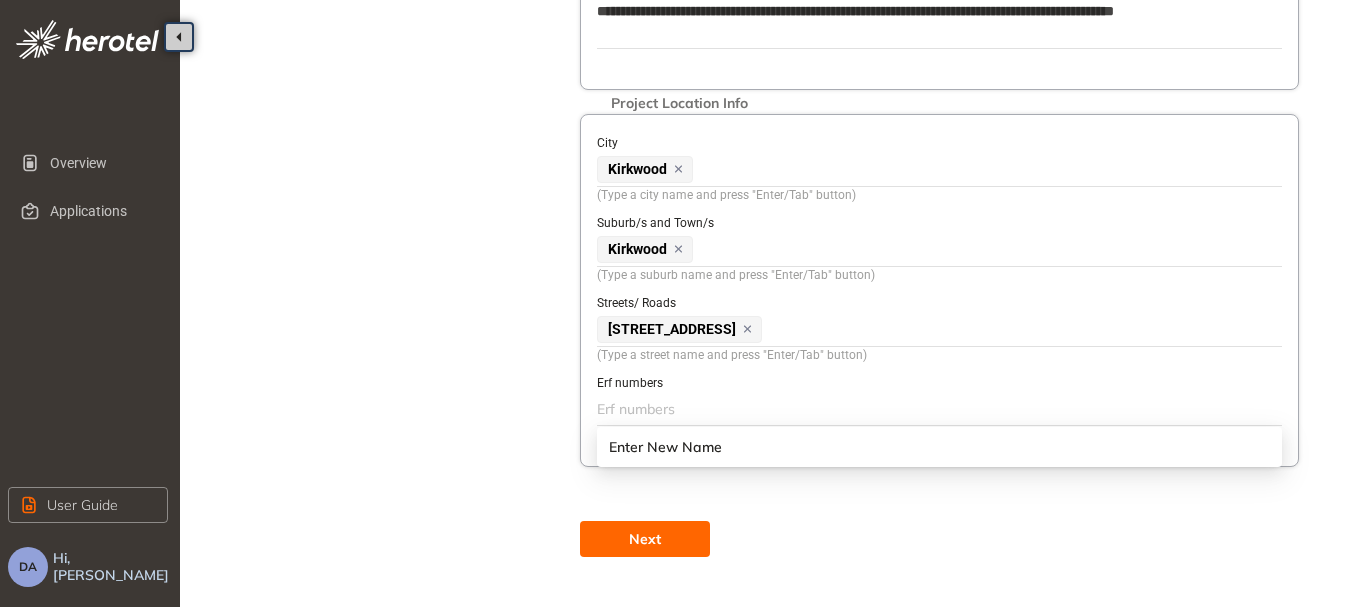 paste on "****" 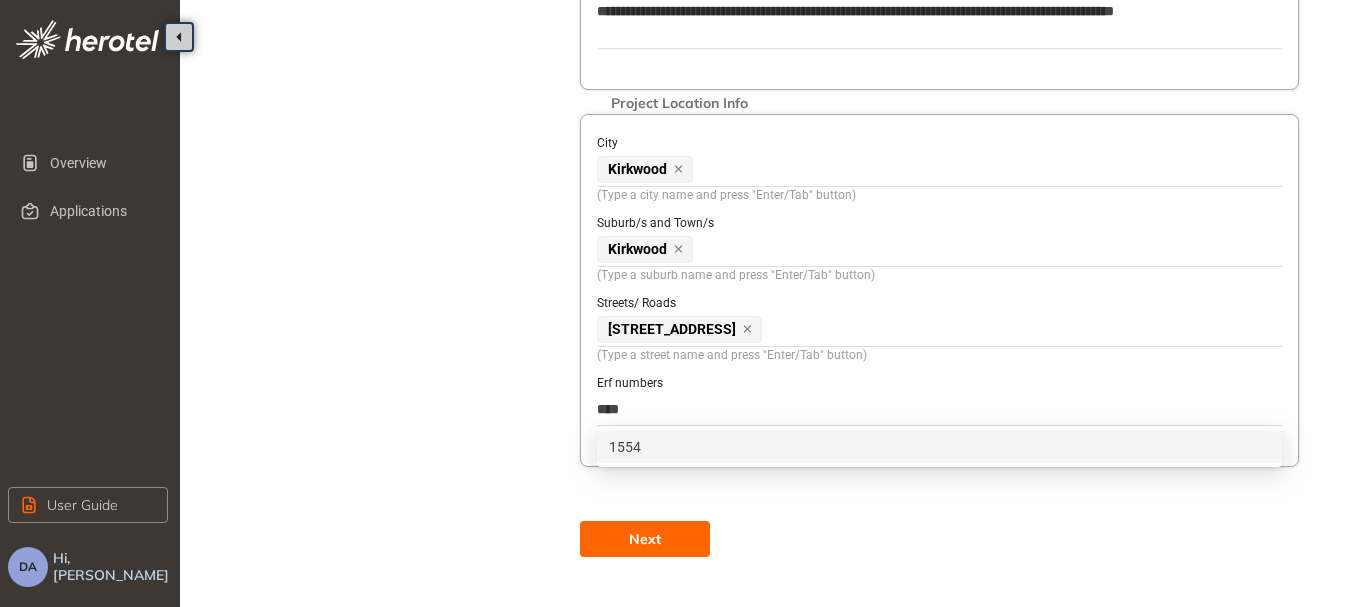 click on "1554" at bounding box center (939, 447) 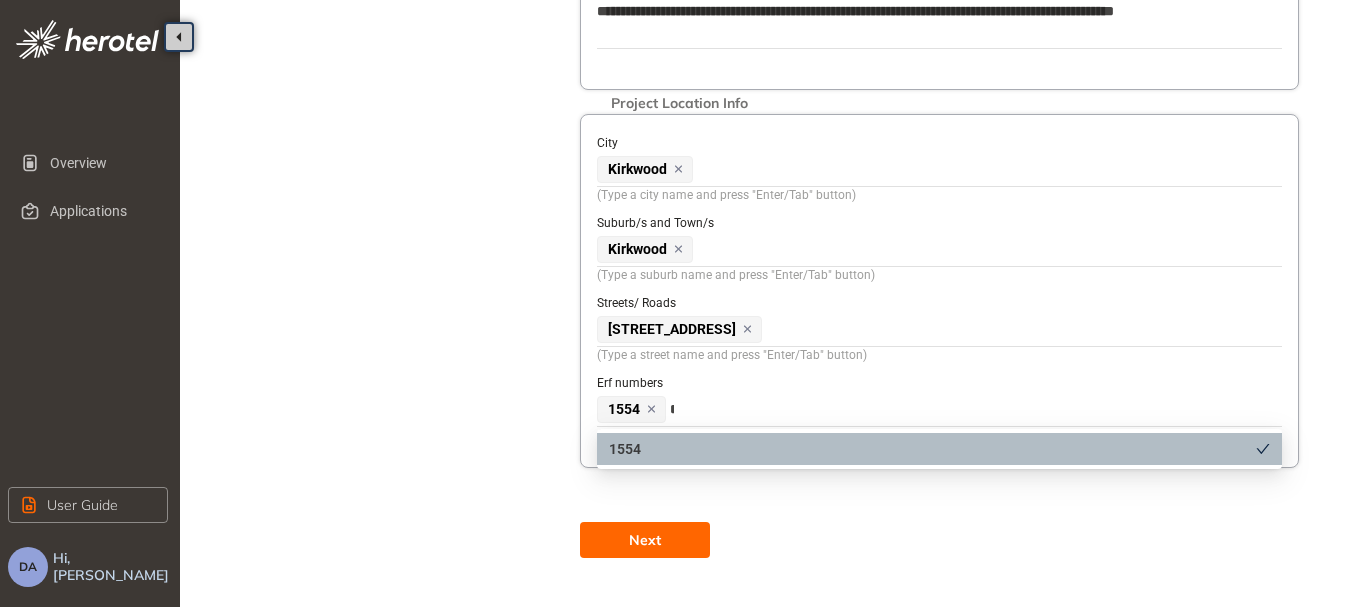 type 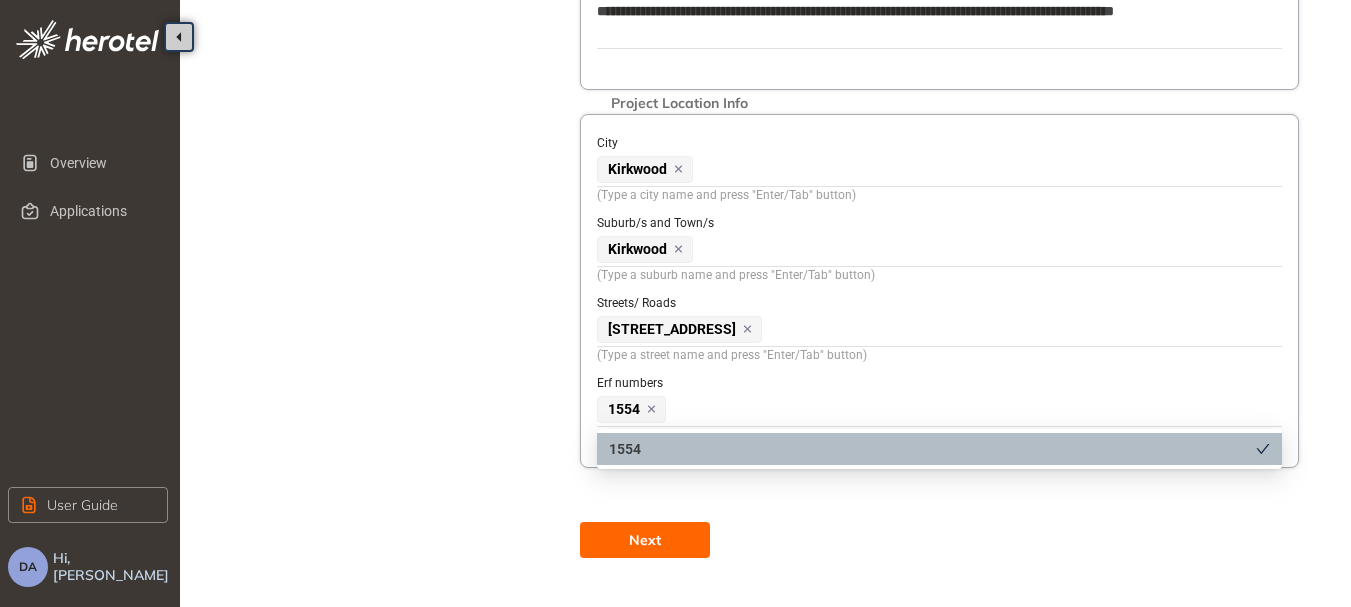 click on "Next" at bounding box center (645, 540) 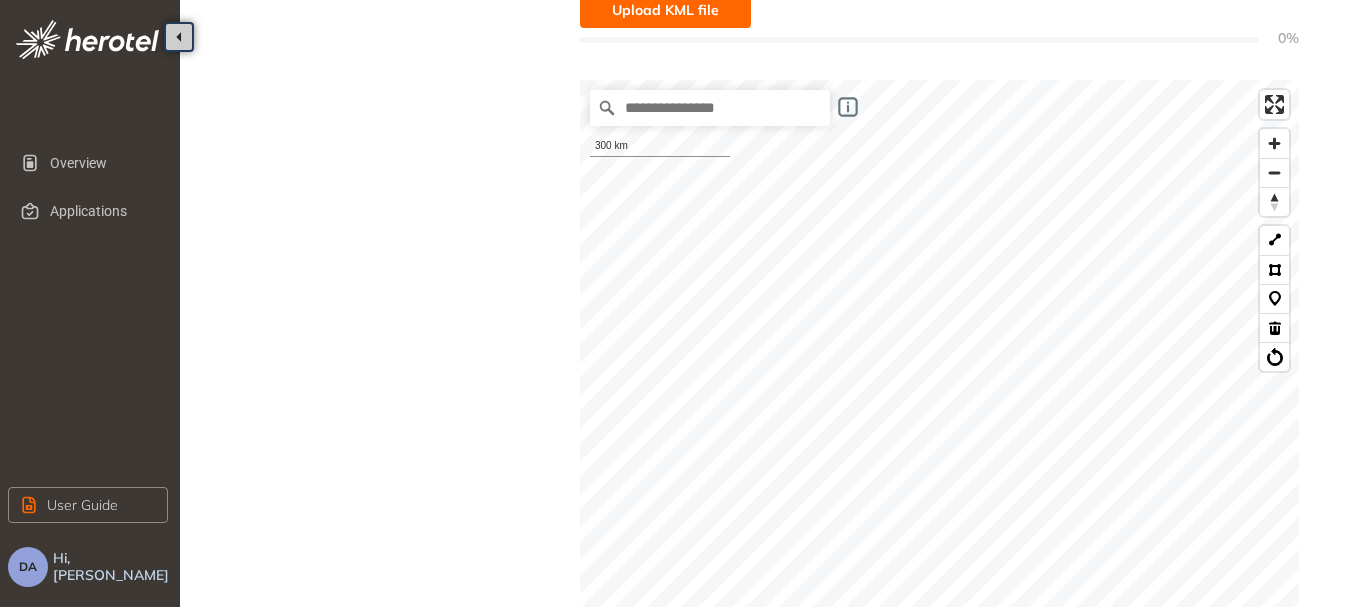 scroll, scrollTop: 164, scrollLeft: 0, axis: vertical 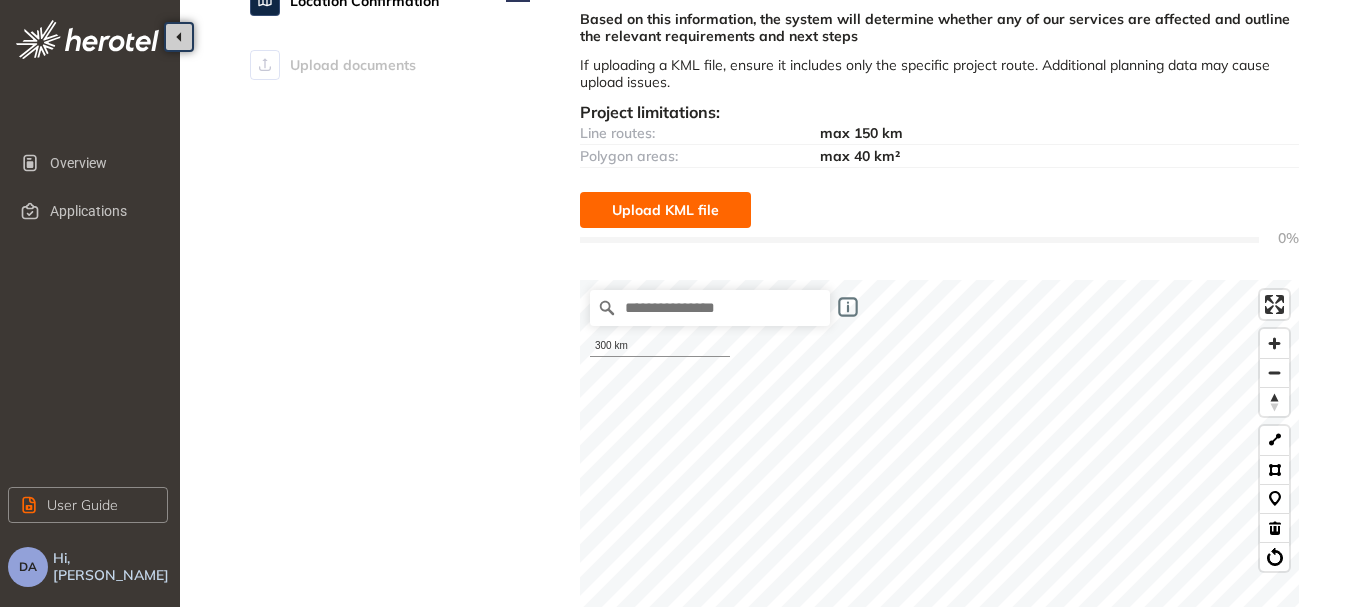 click on "Upload KML file" at bounding box center [665, 210] 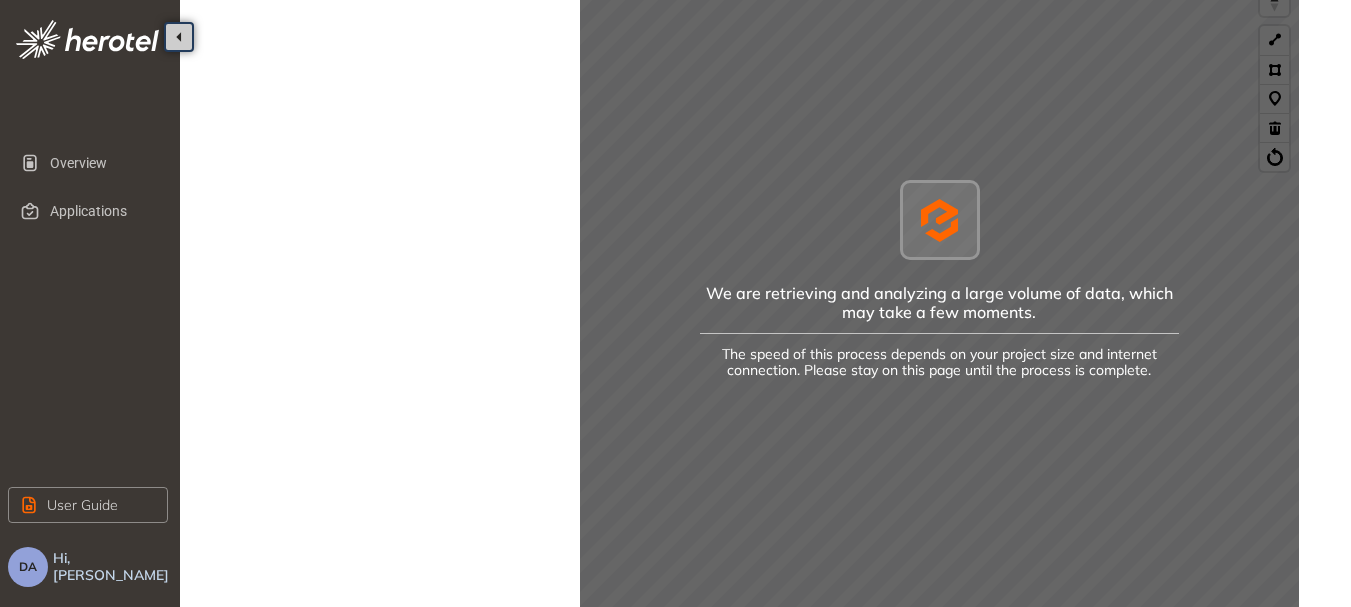 scroll, scrollTop: 764, scrollLeft: 0, axis: vertical 